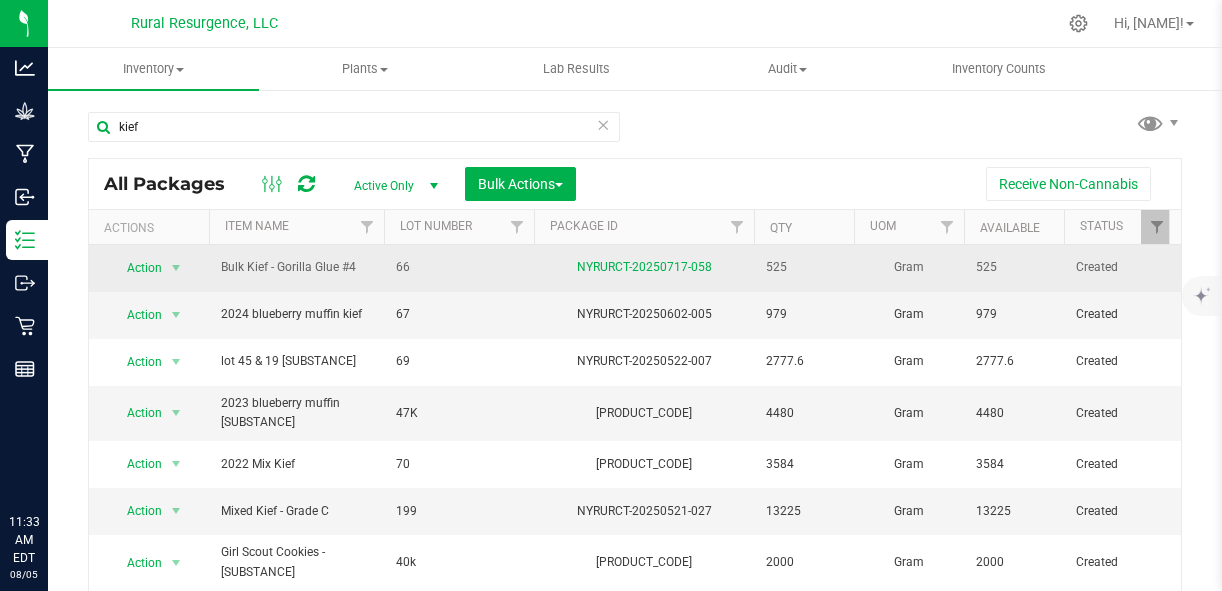 scroll, scrollTop: 0, scrollLeft: 0, axis: both 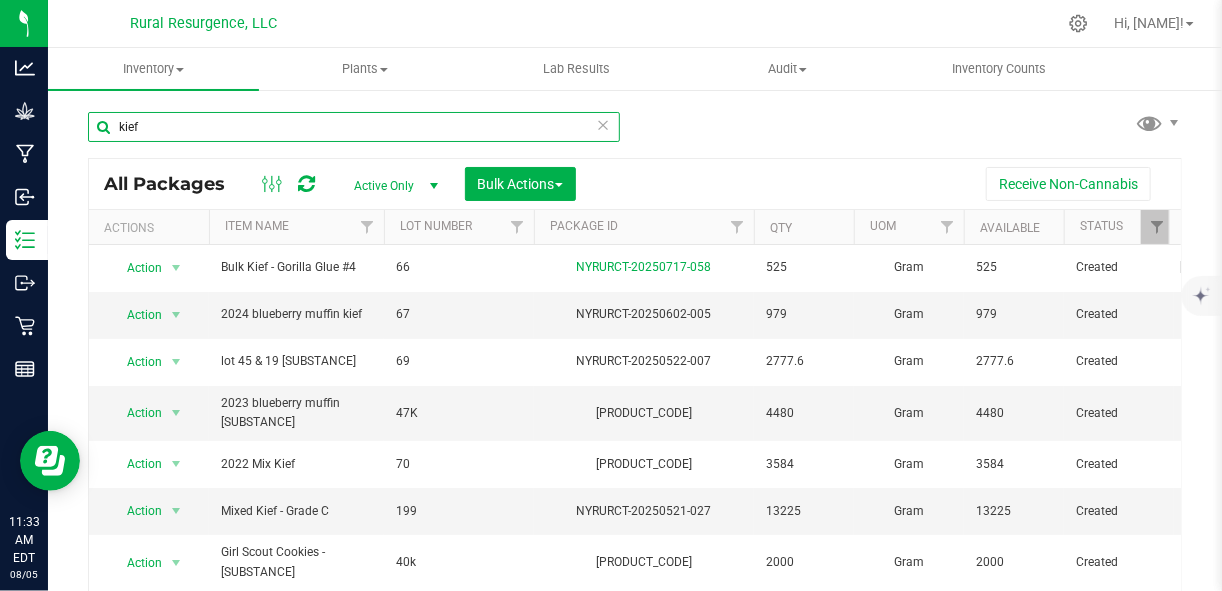 click on "kief" at bounding box center [354, 127] 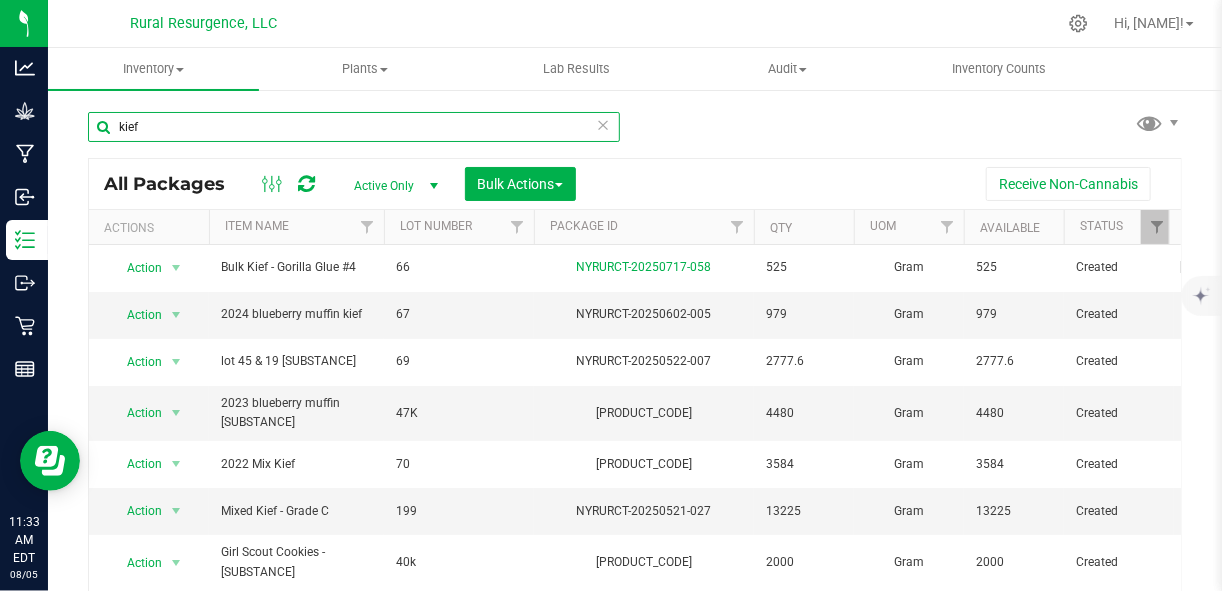 click on "kief" at bounding box center (354, 127) 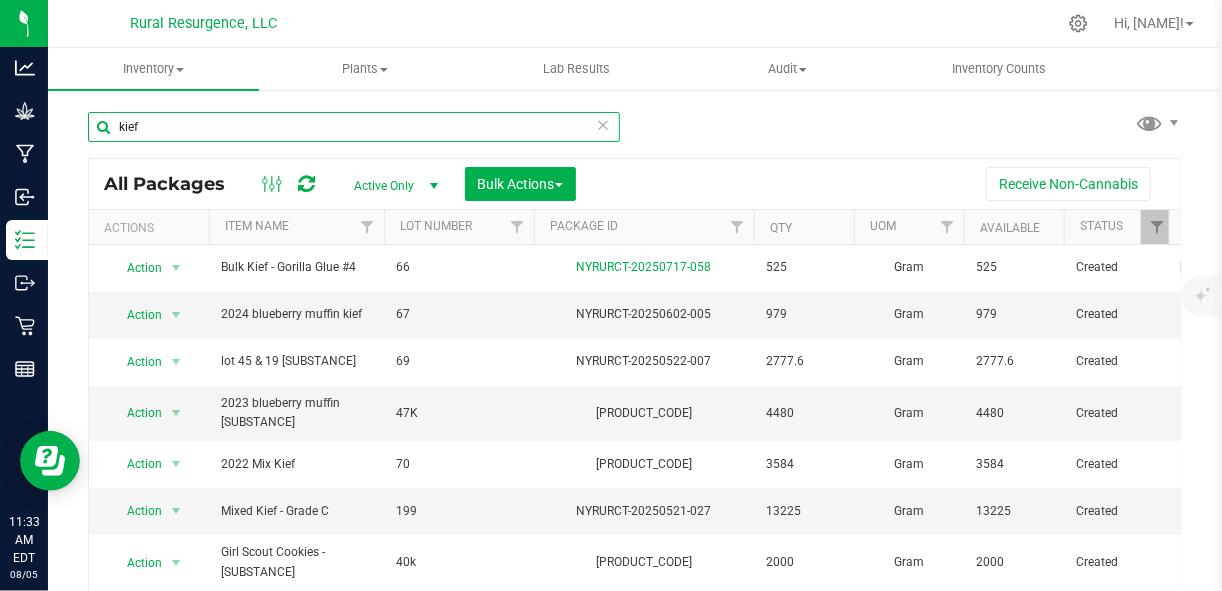 click on "kief" at bounding box center [354, 127] 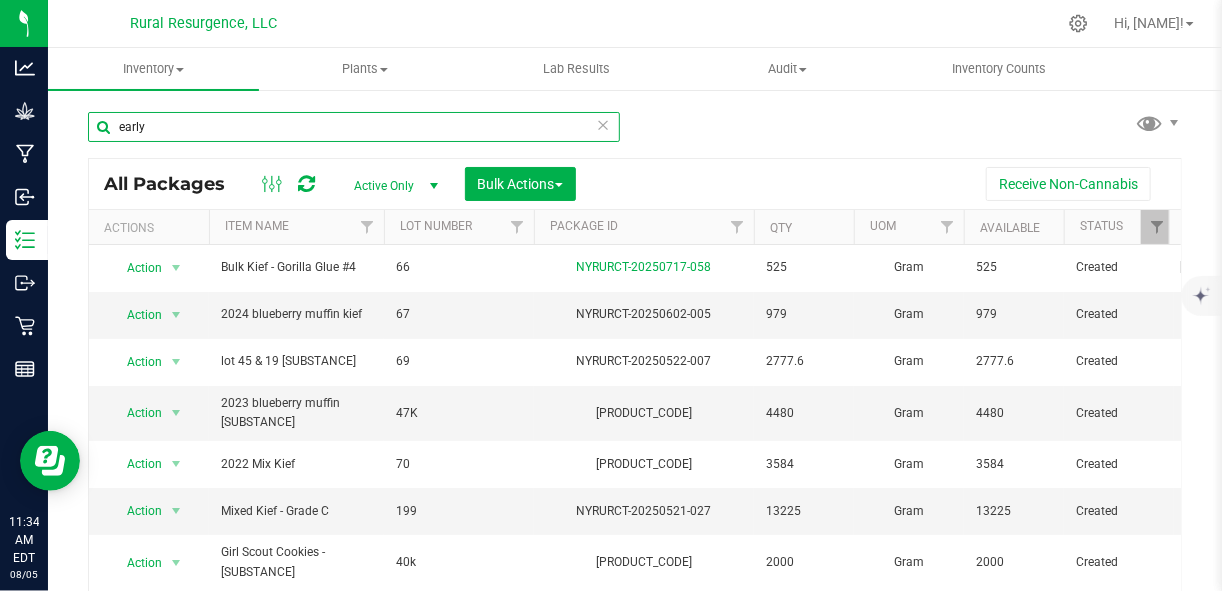 type on "early" 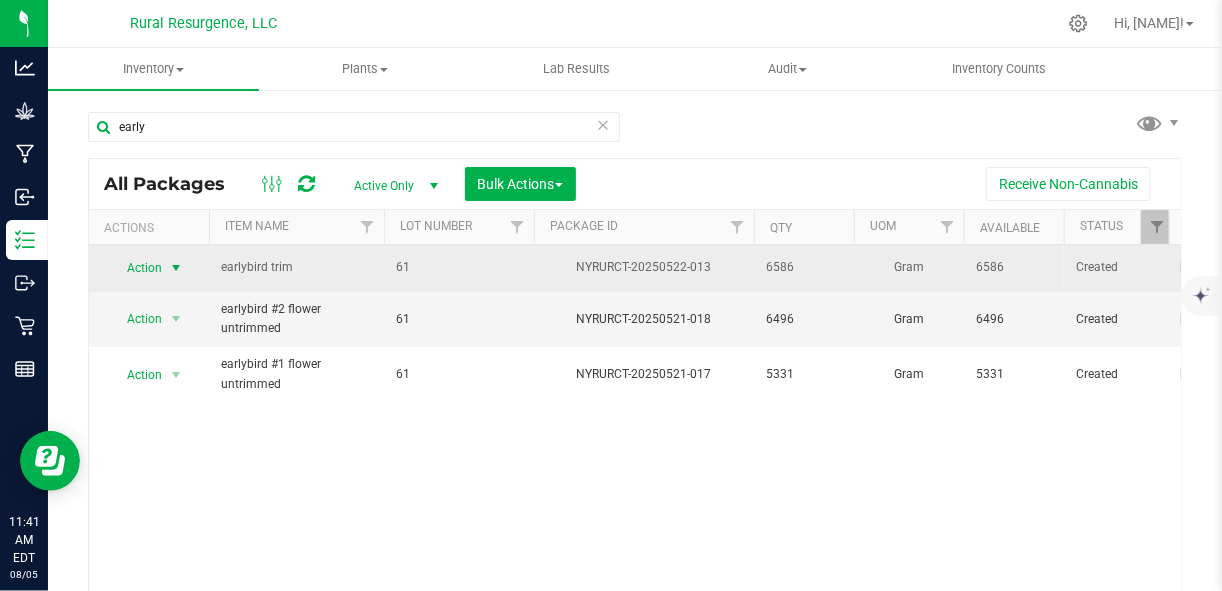 click at bounding box center (176, 268) 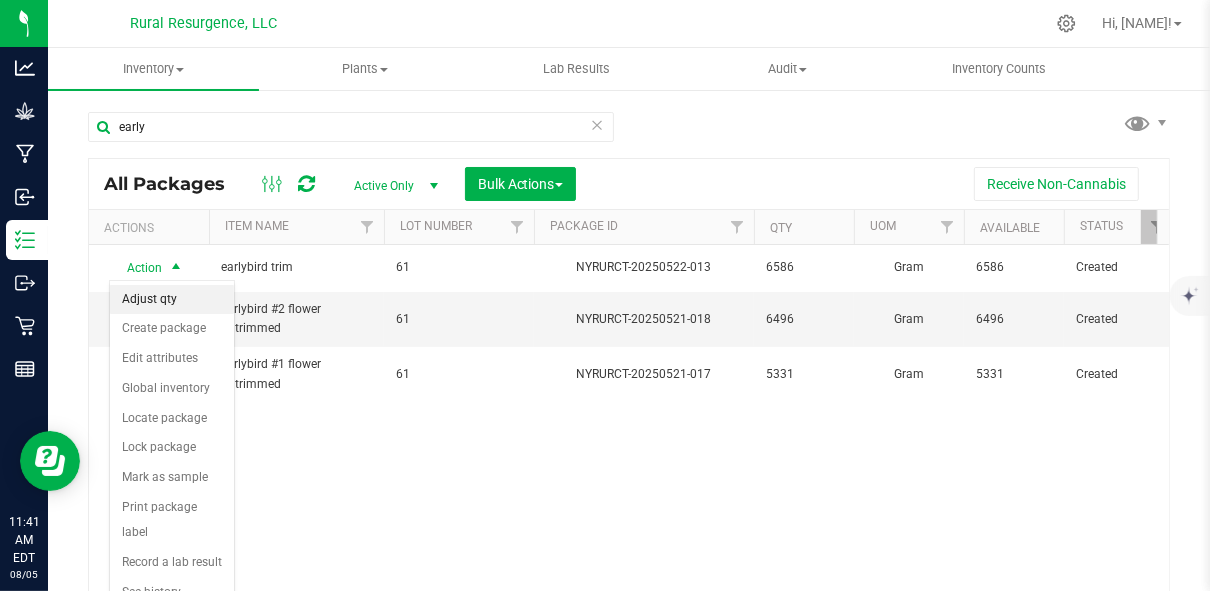 click on "Adjust qty" at bounding box center (172, 300) 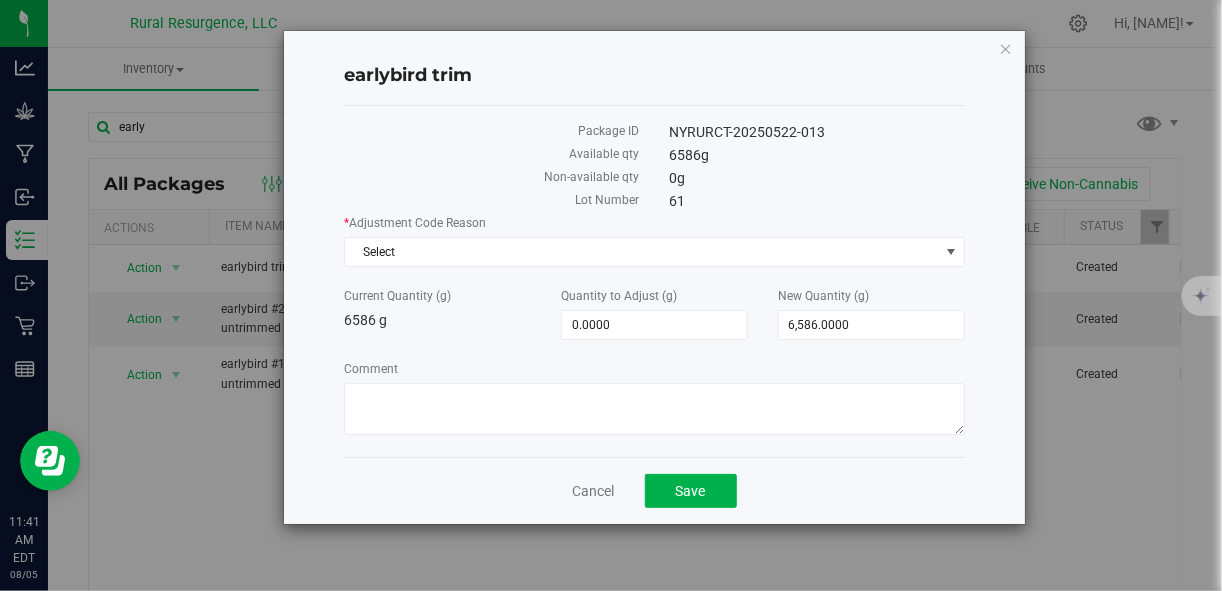 click on "*
Adjustment Code Reason
Select Select Entry Error In-House Quality Control Moisture Loss Package Material Planting Clone/Seed Spoilage Theft Trade Sample Waste" at bounding box center (654, 240) 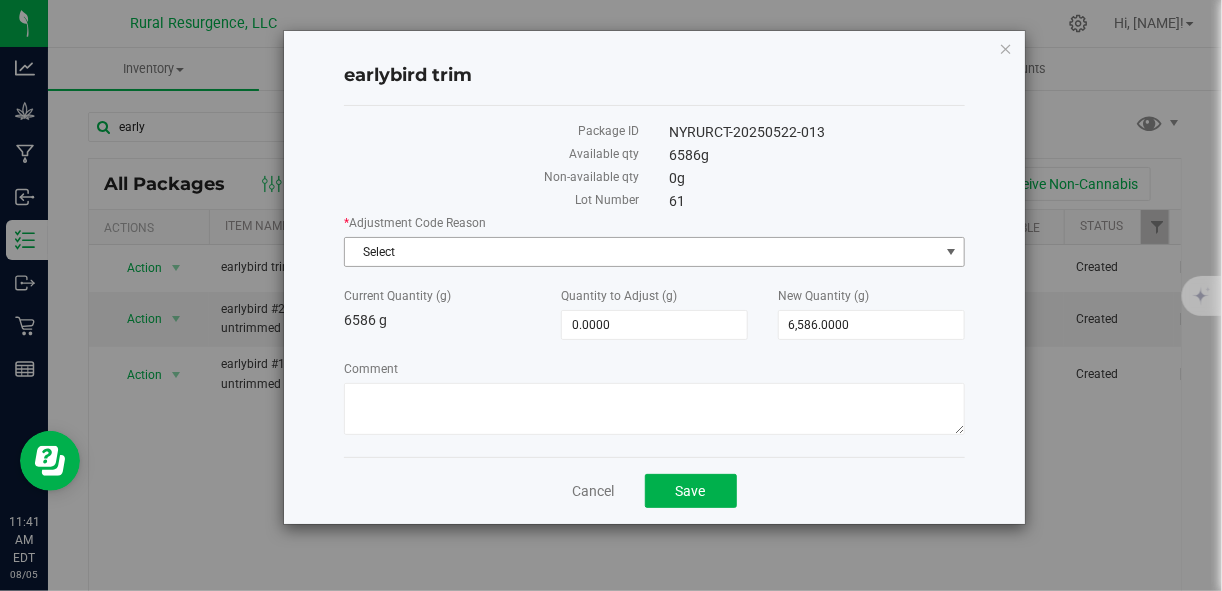 click on "Select" at bounding box center [641, 252] 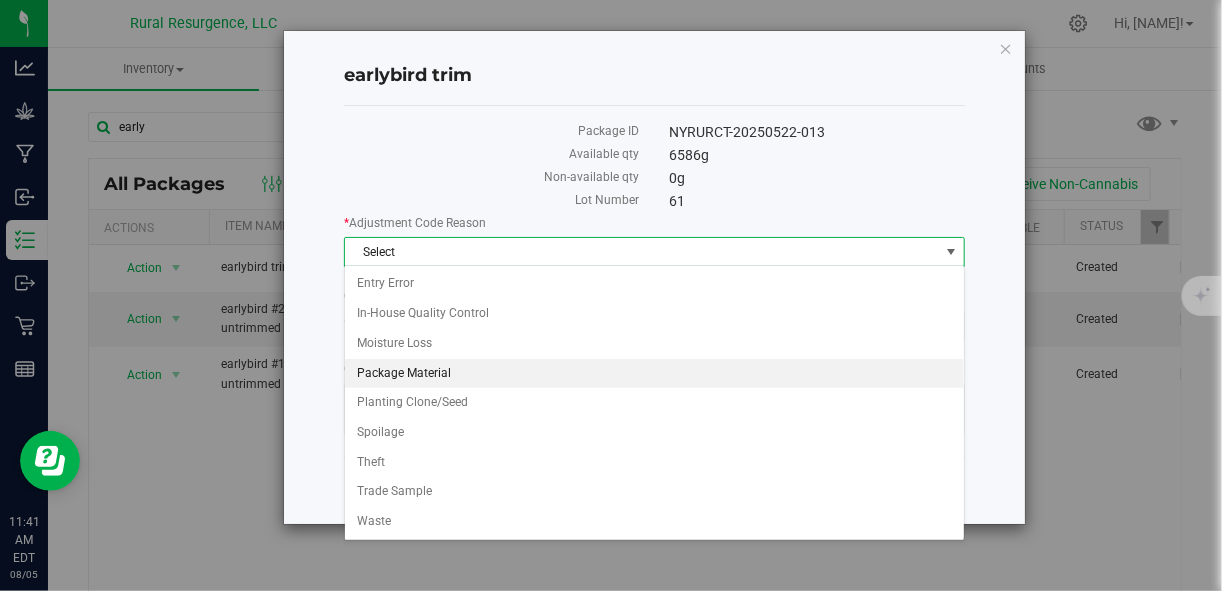 click on "Package Material" at bounding box center [654, 374] 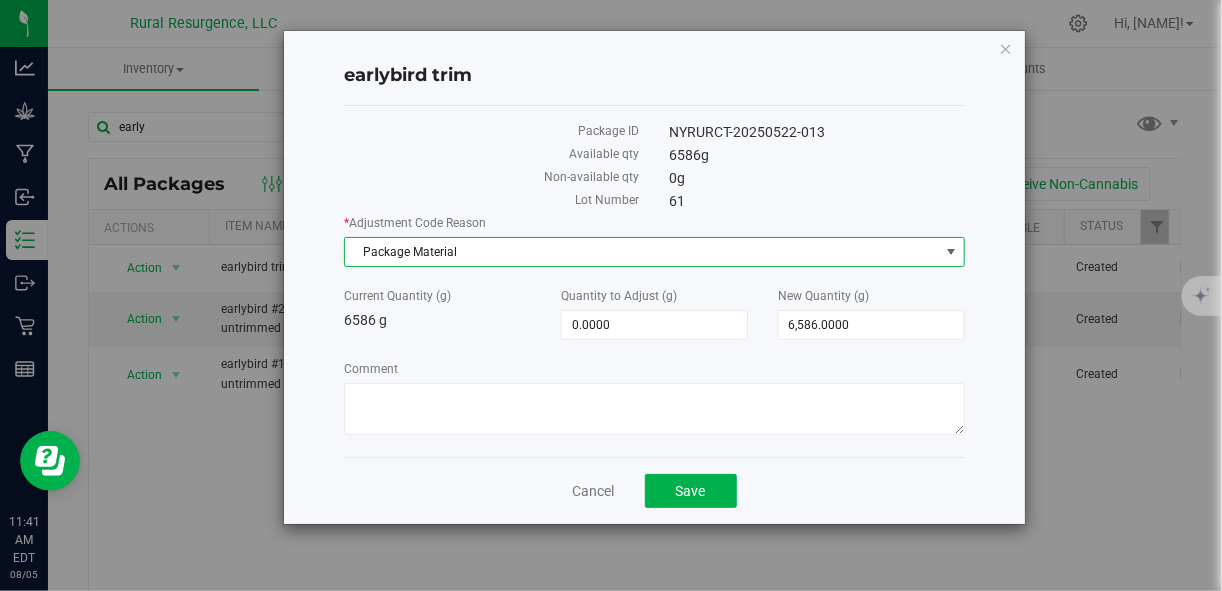 click on "Package Material" at bounding box center [641, 252] 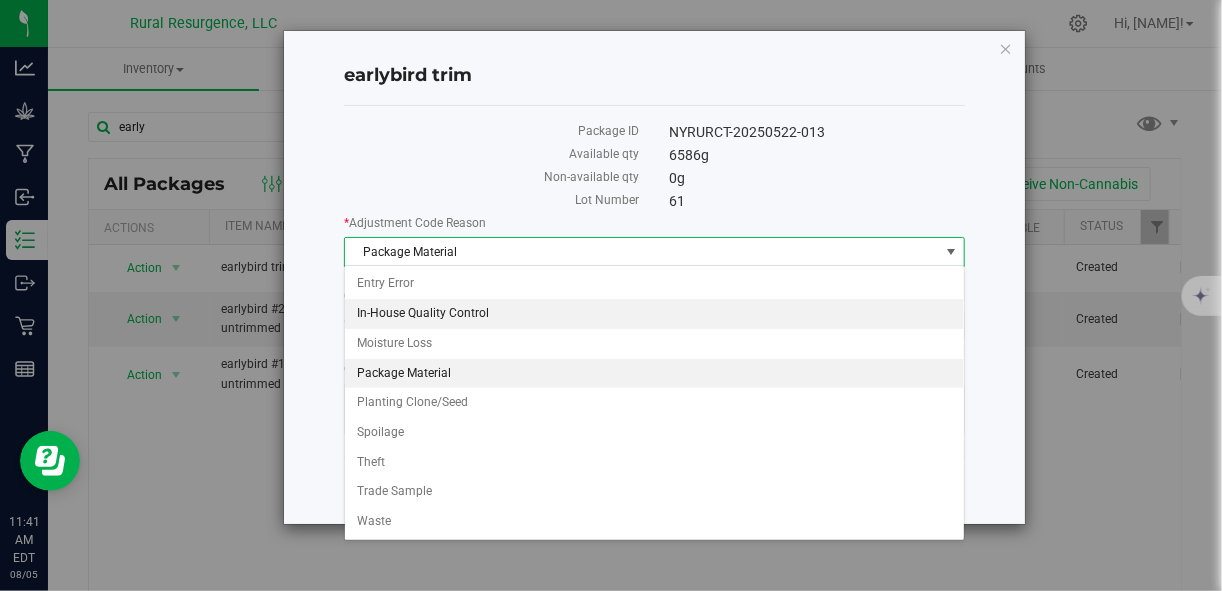 click on "In-House Quality Control" at bounding box center (654, 314) 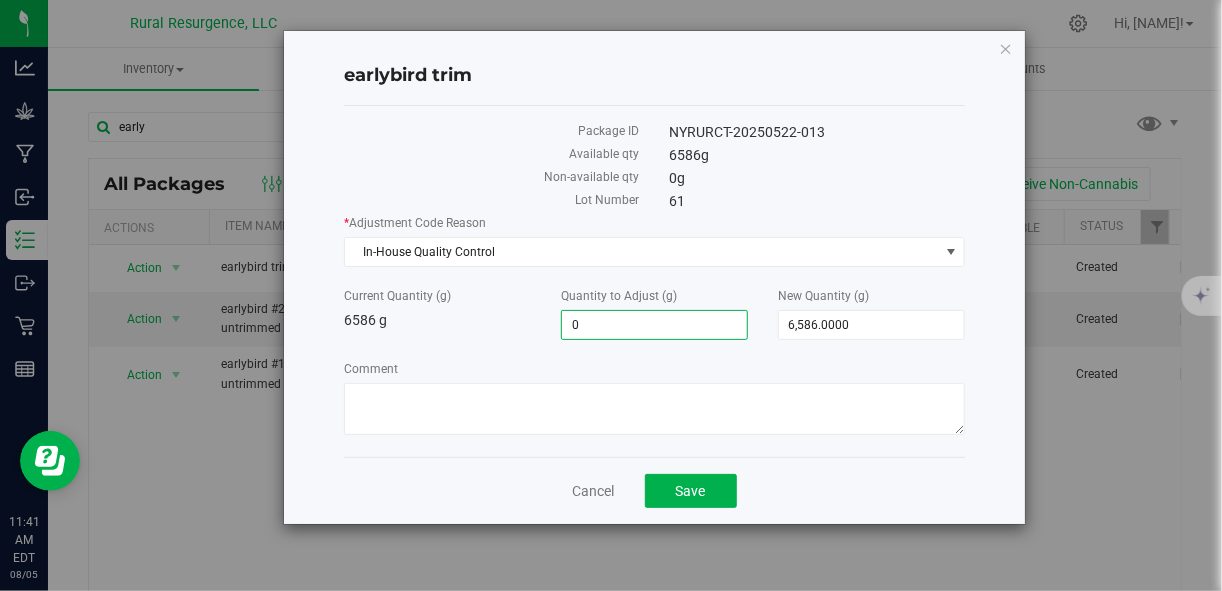 click on "0.0000 0" at bounding box center (654, 325) 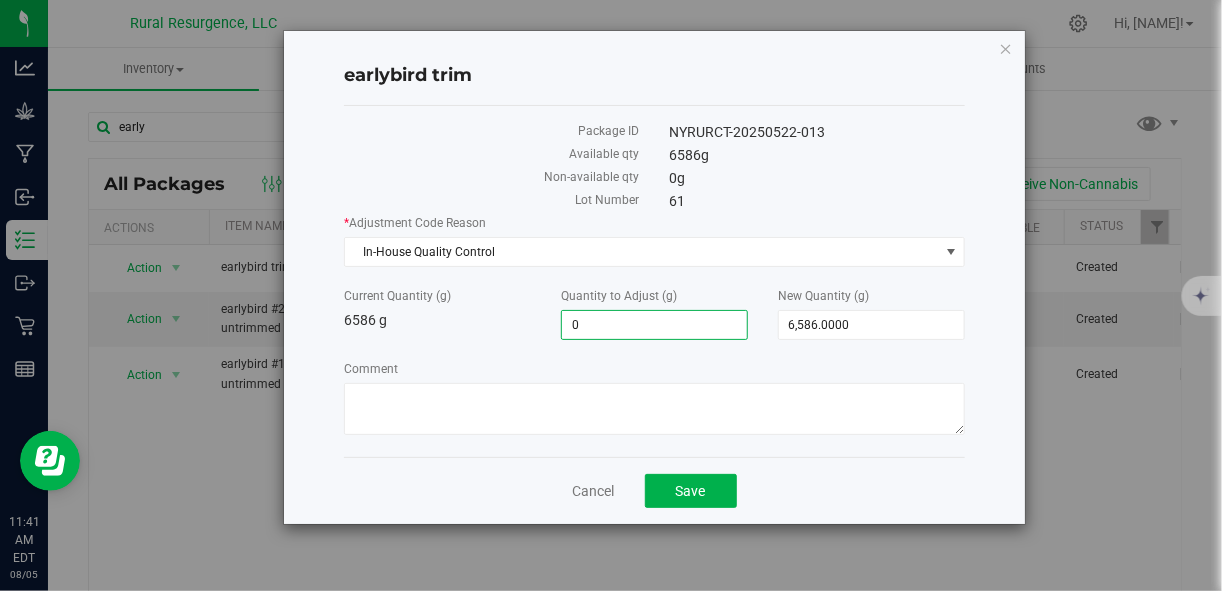 click on "0" at bounding box center [654, 325] 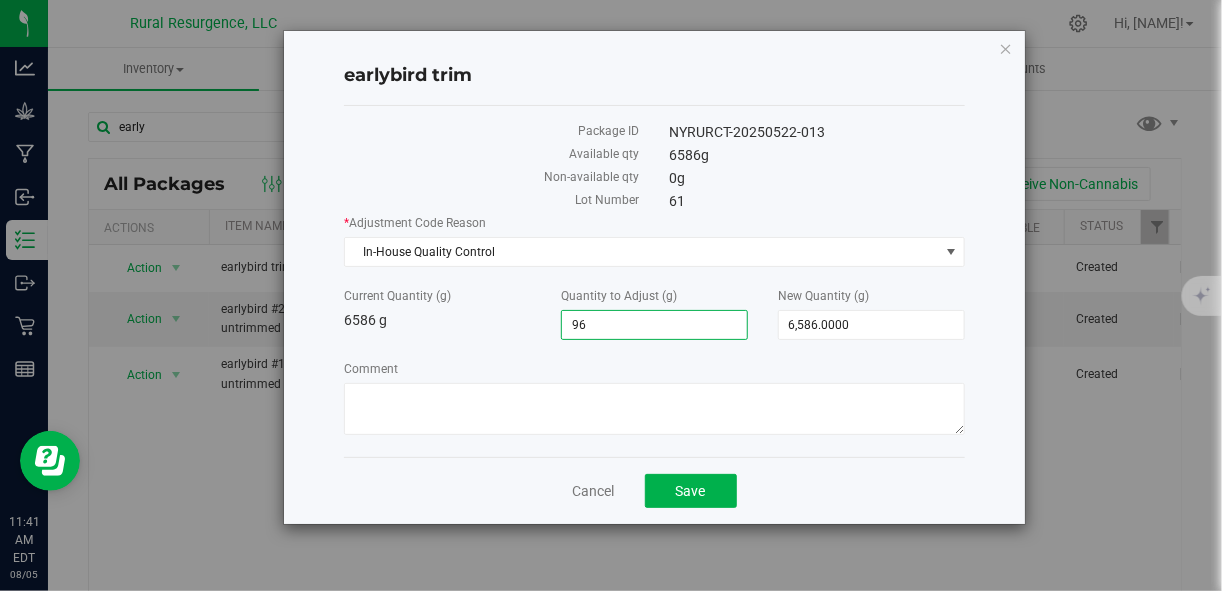type on "960" 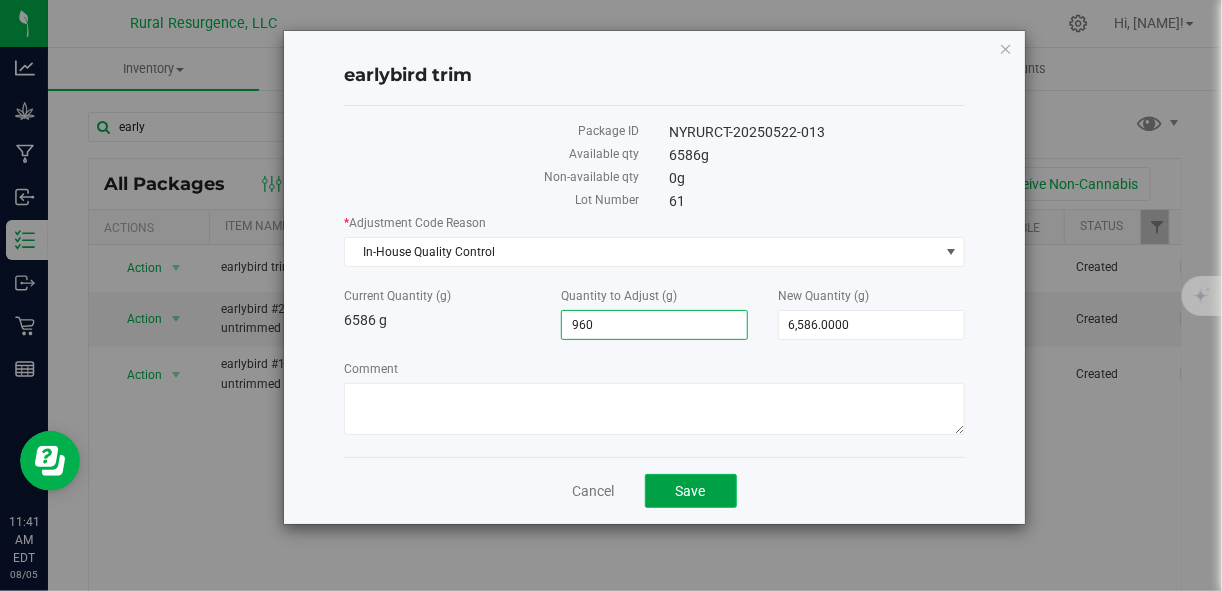 type on "960.0000" 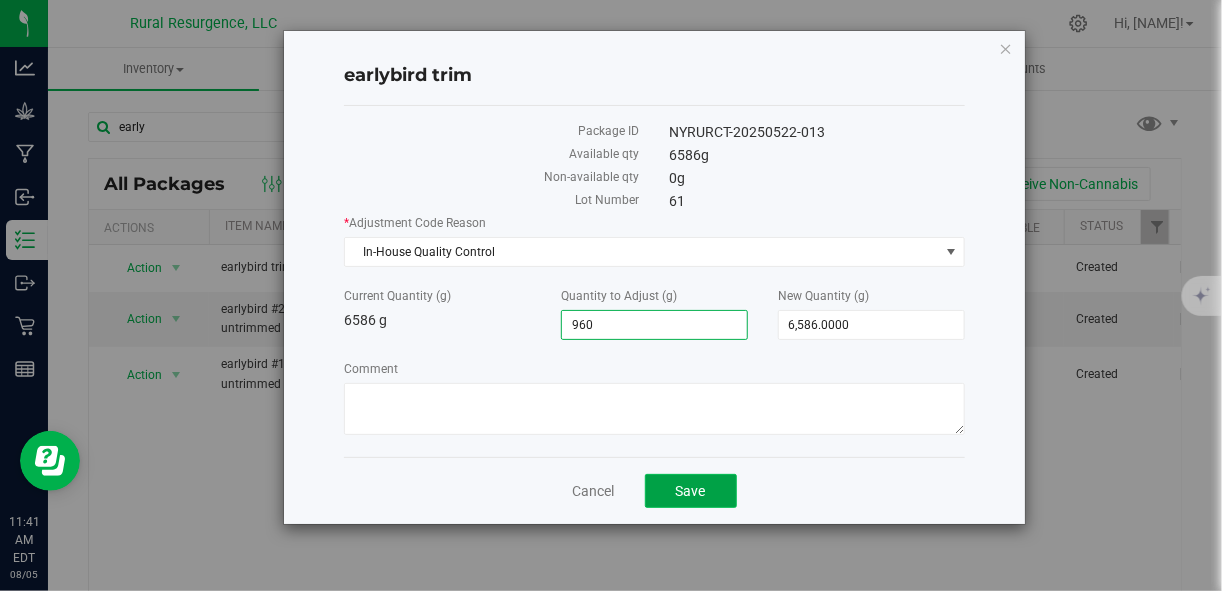 type on "7,546.0000" 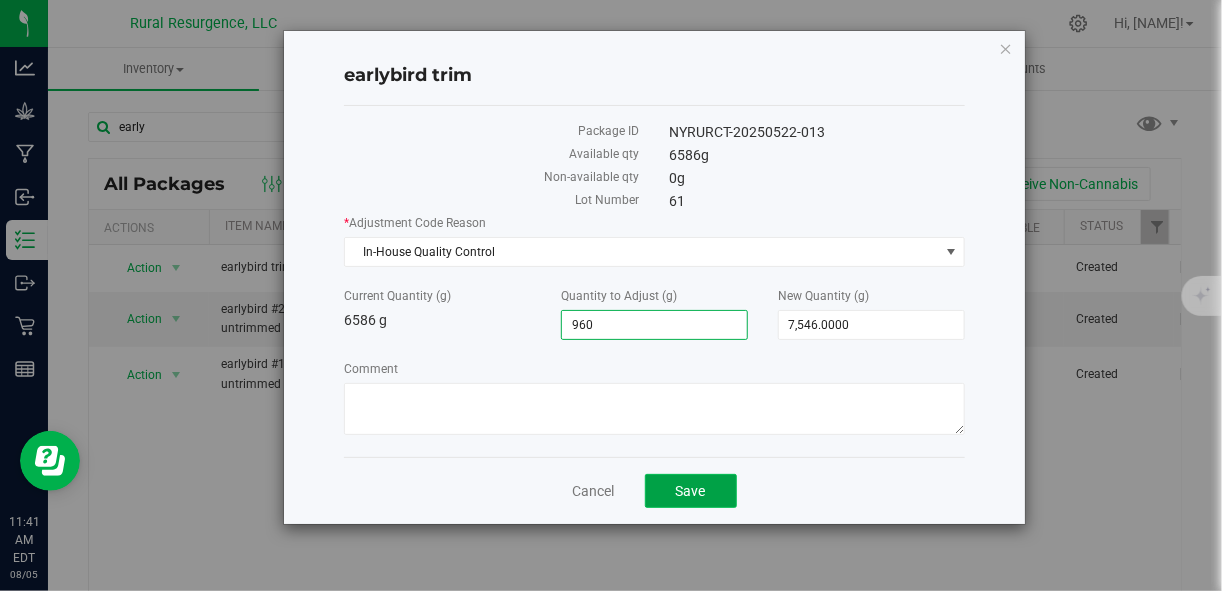click on "Save" 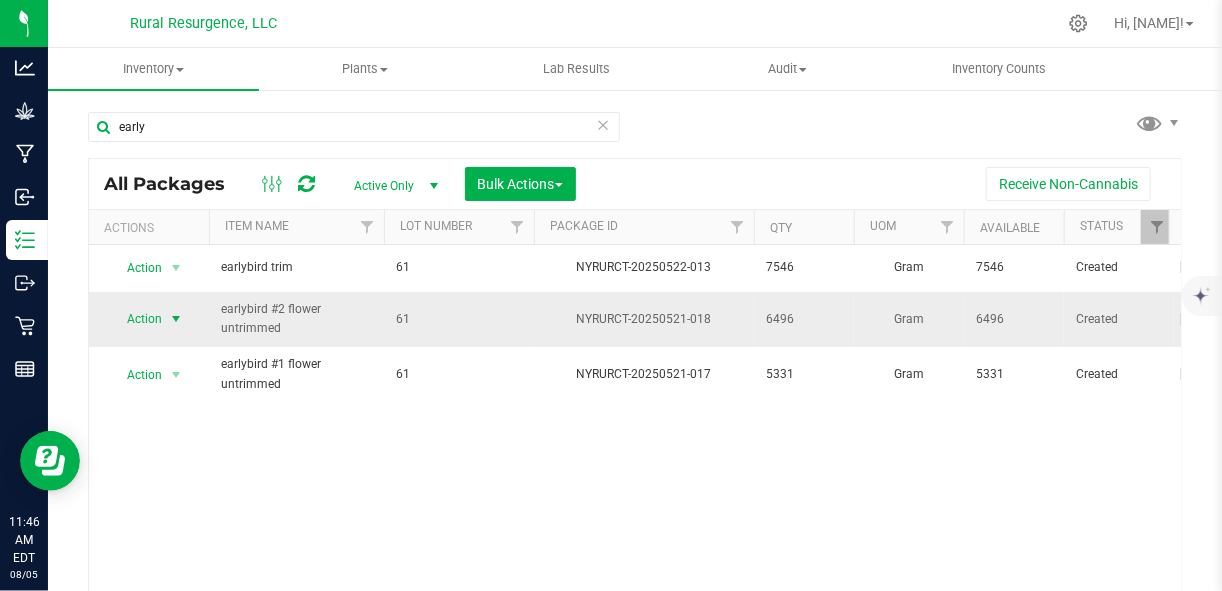 click at bounding box center (176, 319) 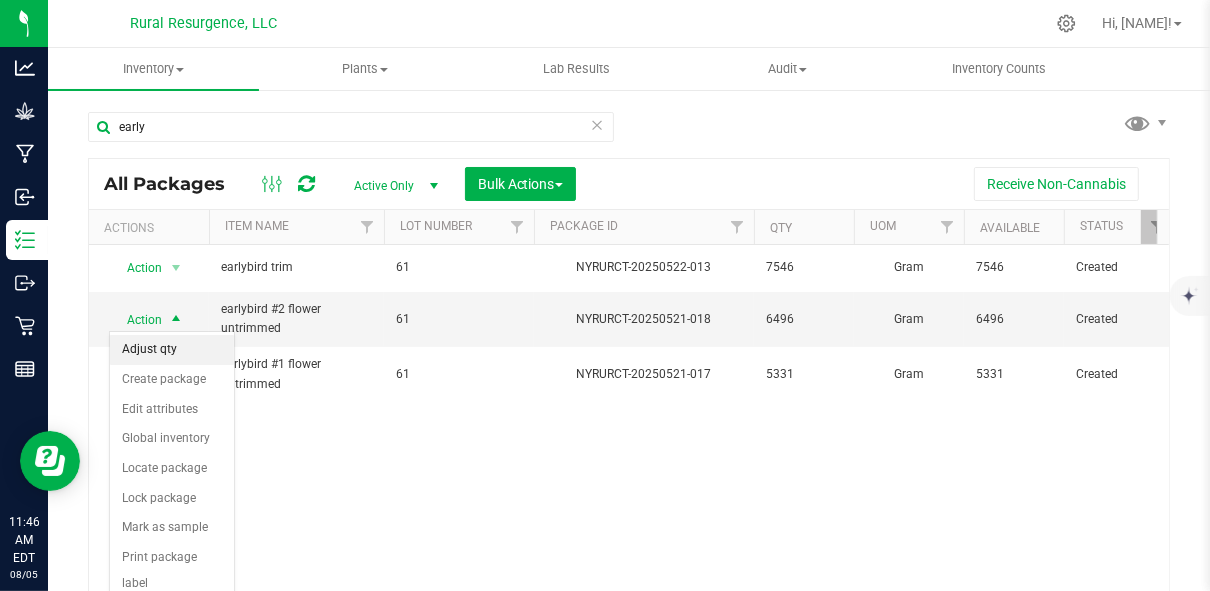 click on "Adjust qty" at bounding box center (172, 350) 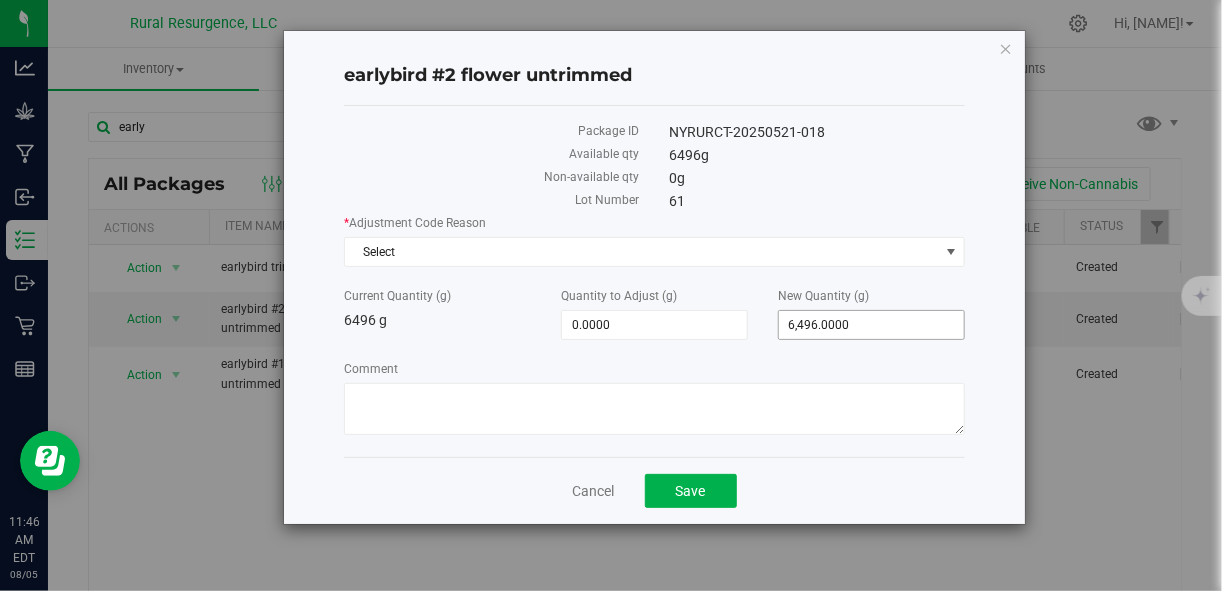 click on "6,496.0000 6496" at bounding box center [871, 325] 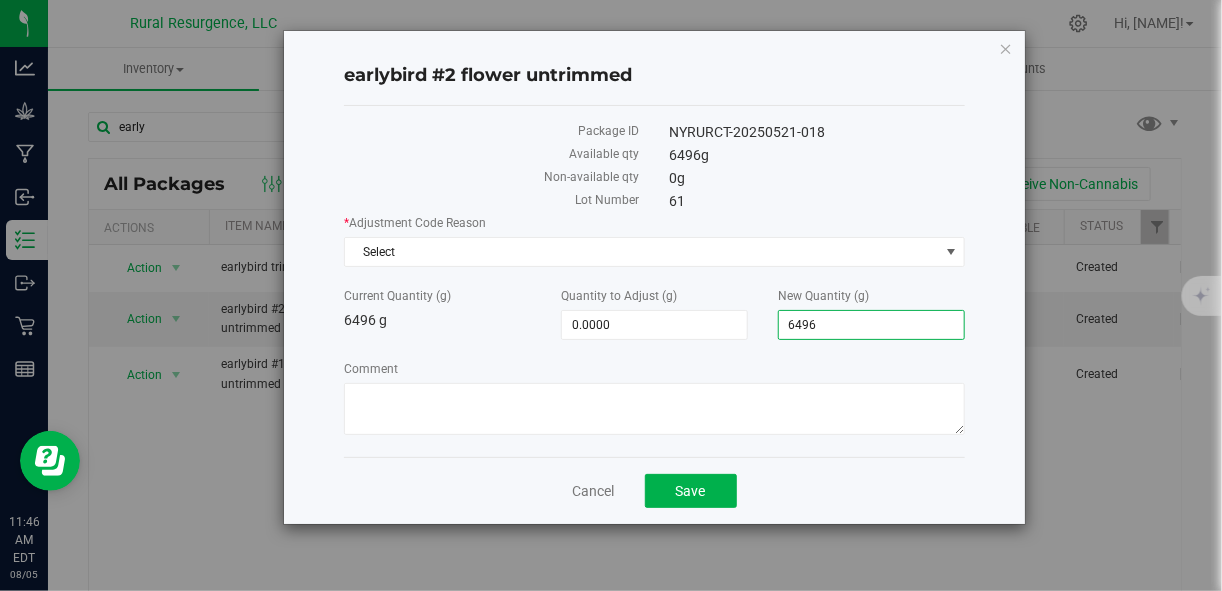 click on "6496" at bounding box center [871, 325] 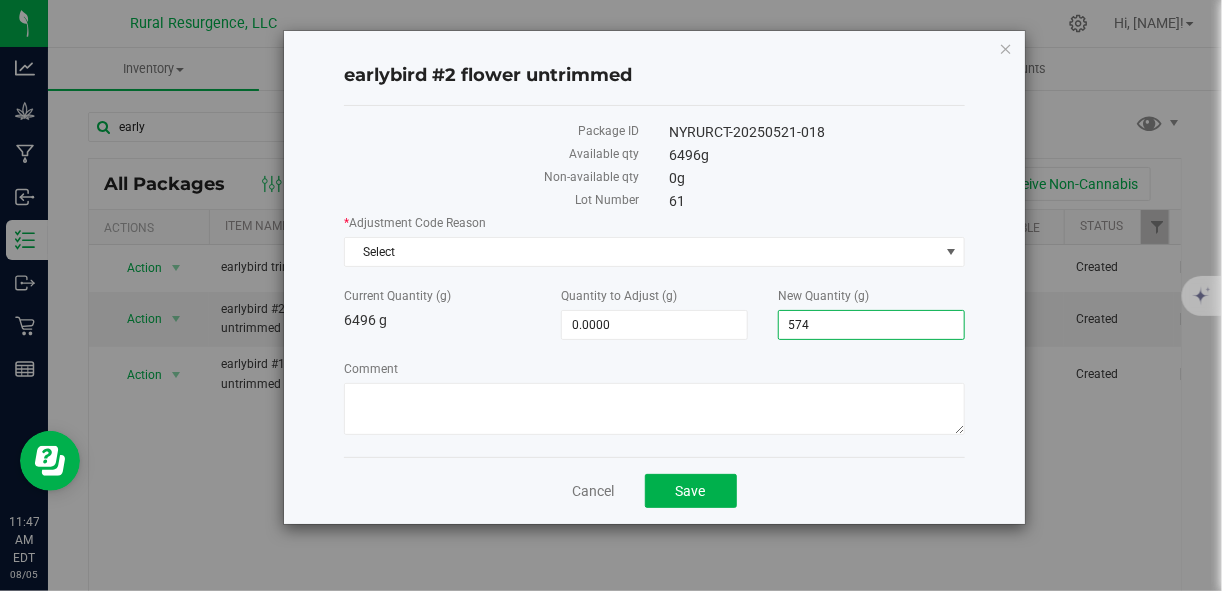 type on "5740" 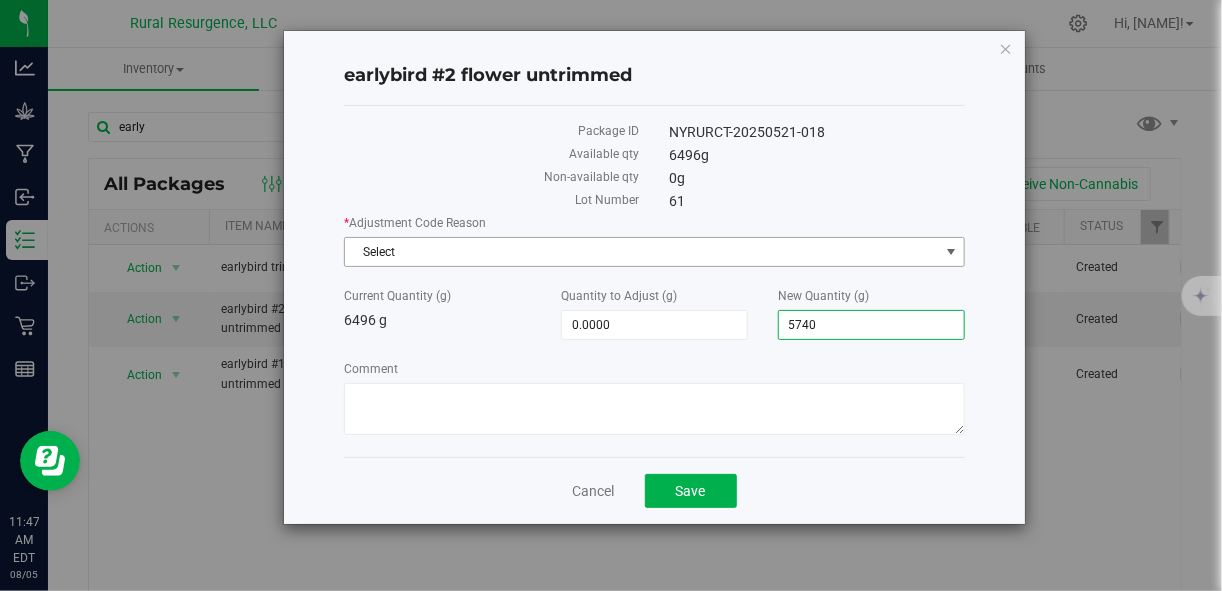 type on "-756.0000" 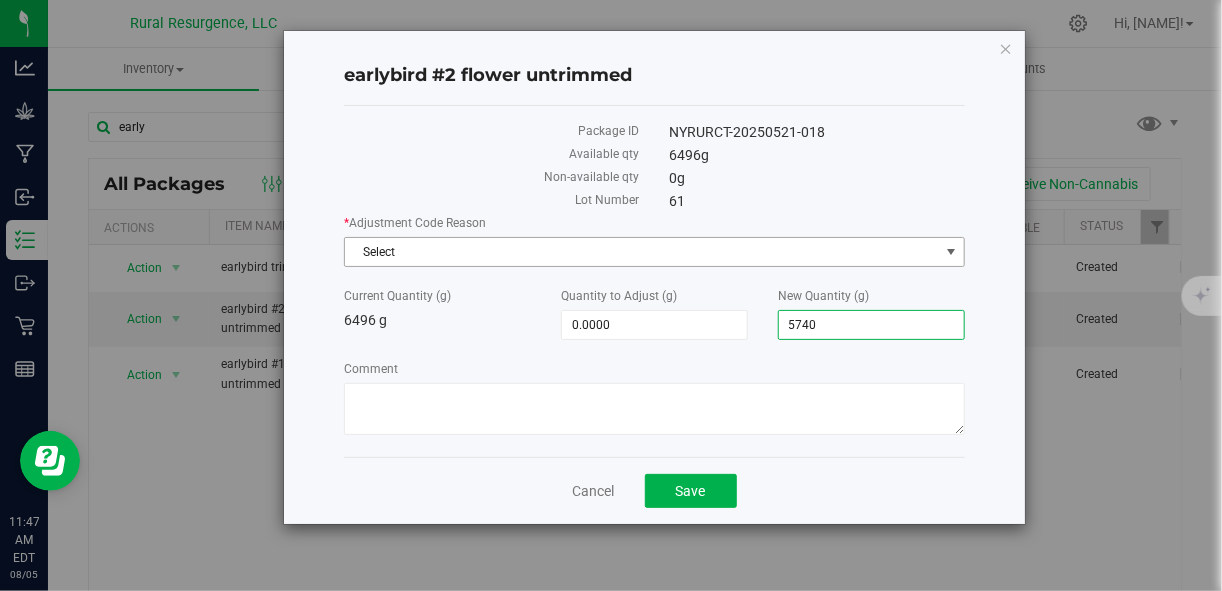 type on "5,740.0000" 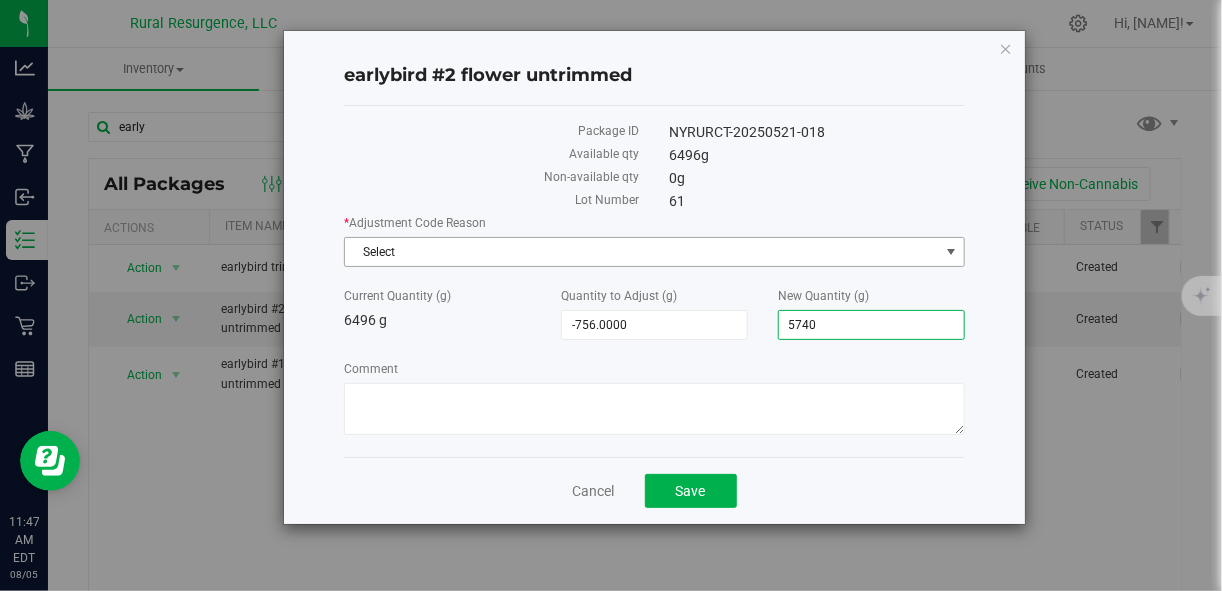 click on "Select" at bounding box center [641, 252] 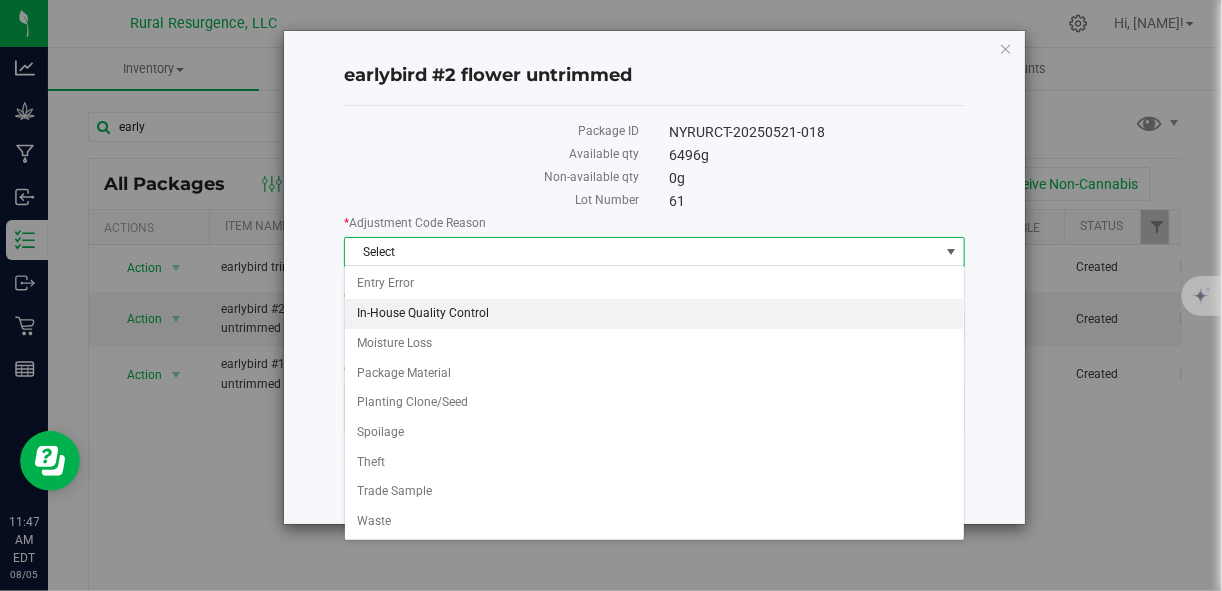 click on "In-House Quality Control" at bounding box center (654, 314) 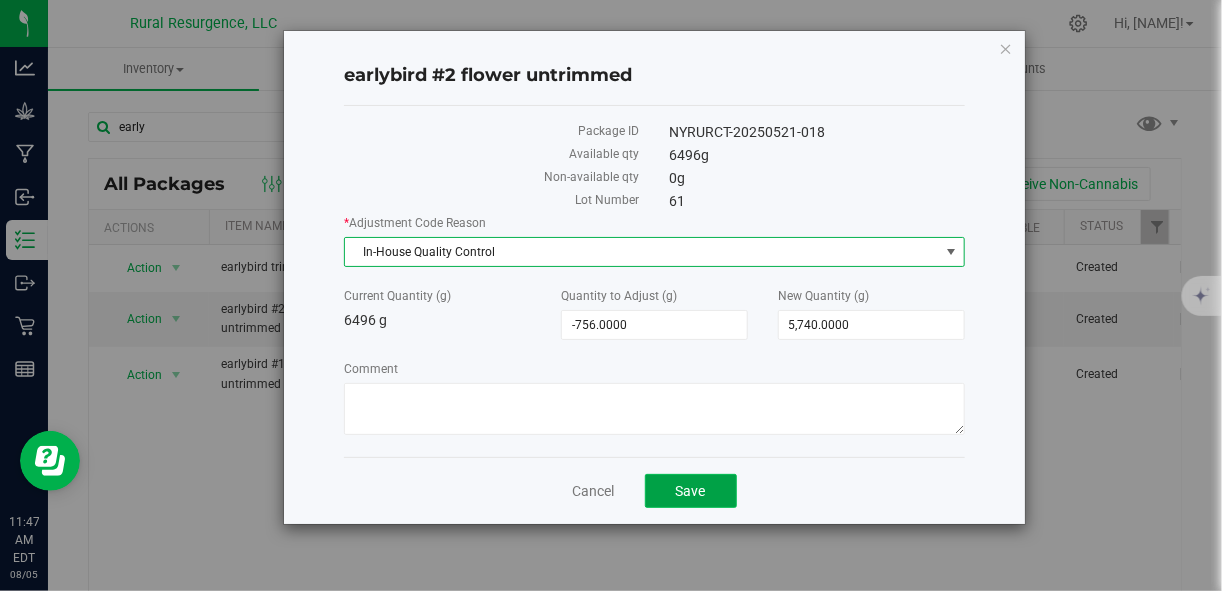 click on "Save" 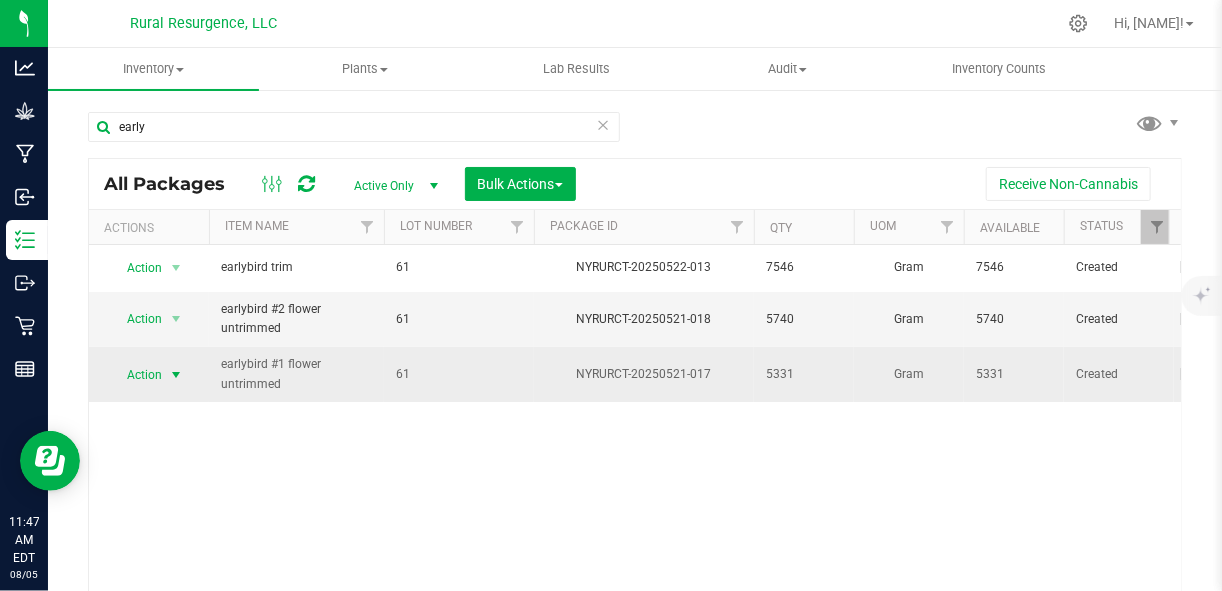 click at bounding box center [176, 375] 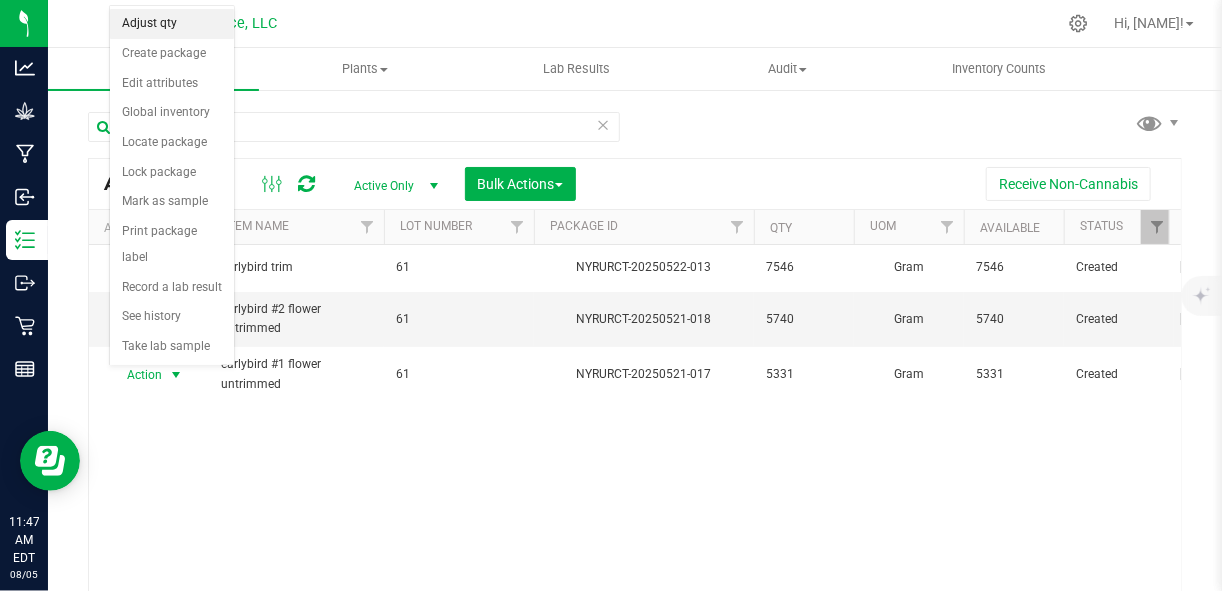 click on "Adjust qty" at bounding box center [172, 24] 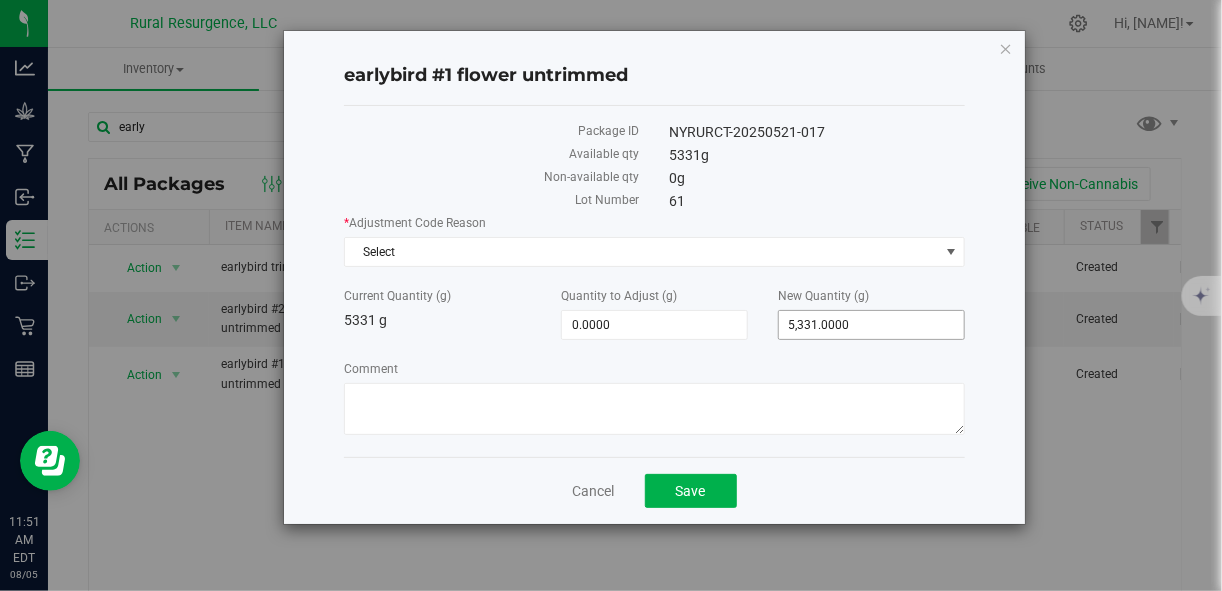 click on "5,331.0000 5331" at bounding box center (871, 325) 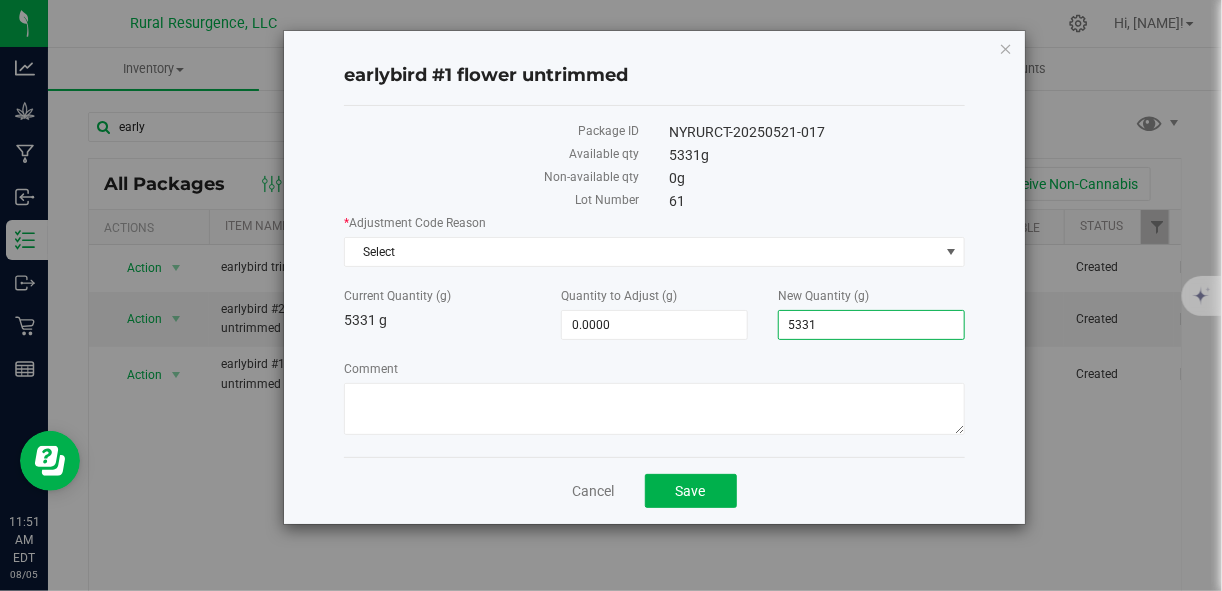 click on "5331" at bounding box center [871, 325] 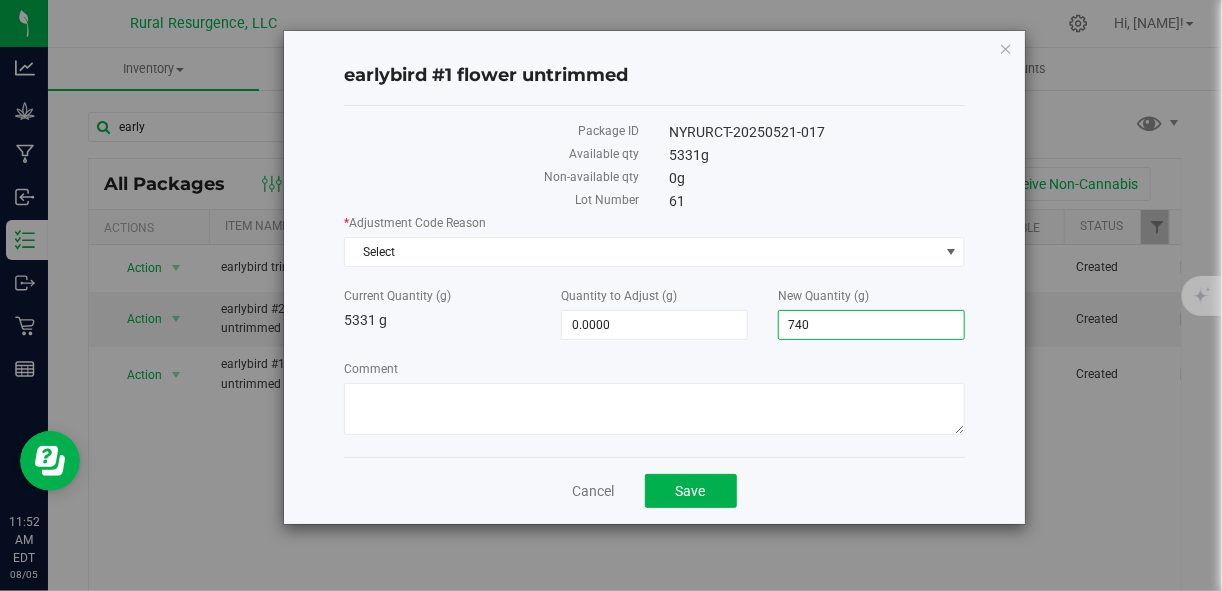 type on "7400" 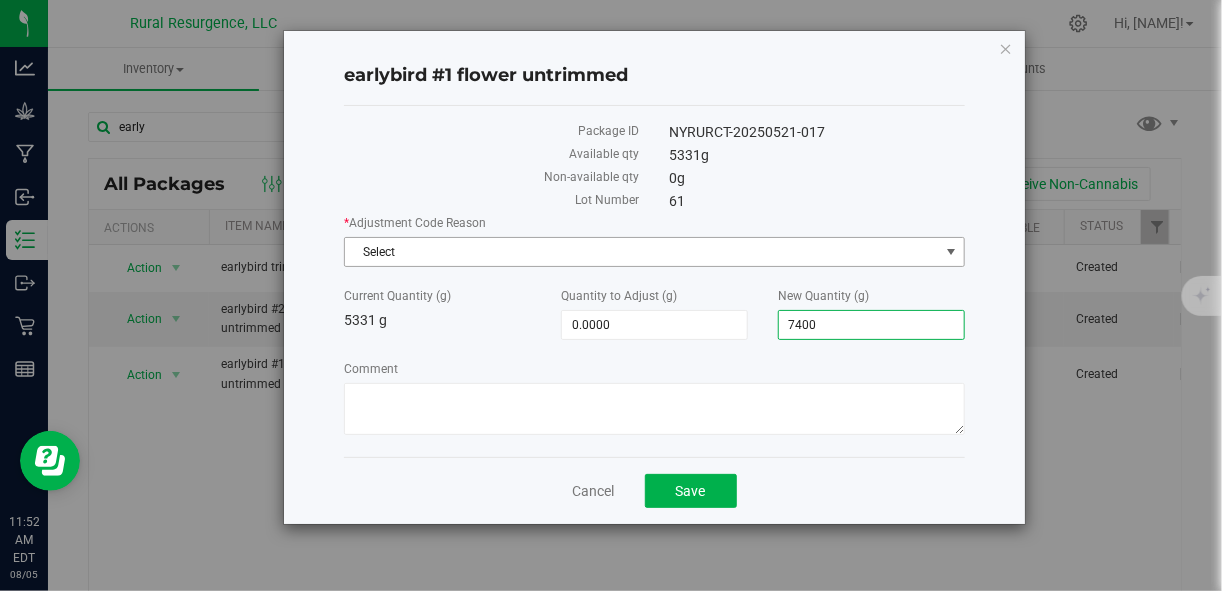 type on "2,069.0000" 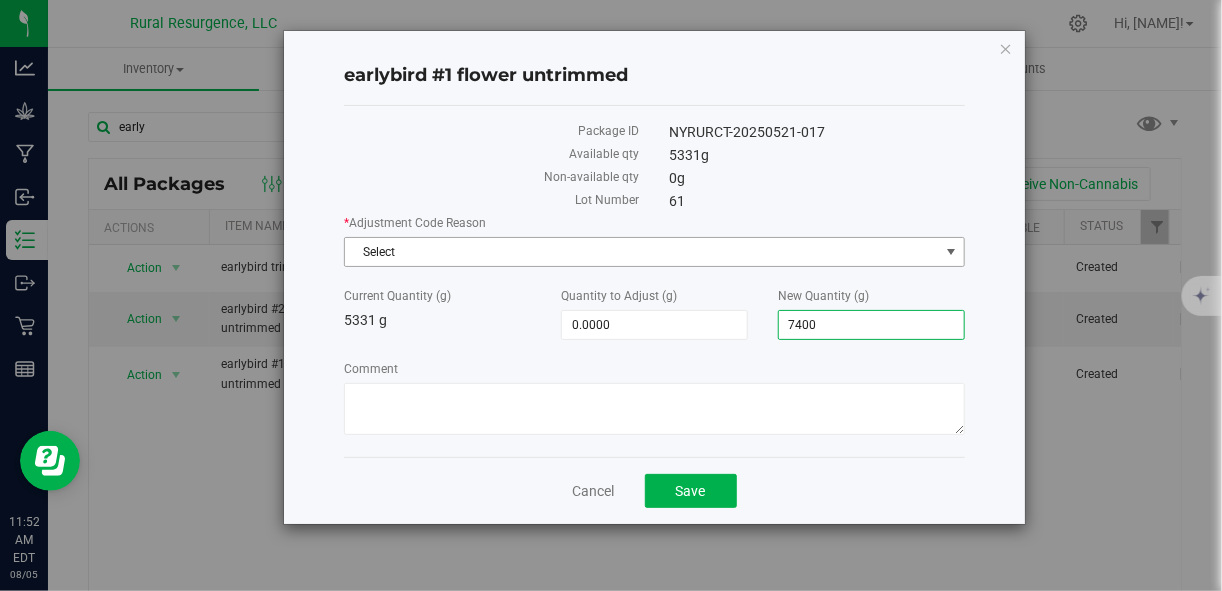 type on "7,400.0000" 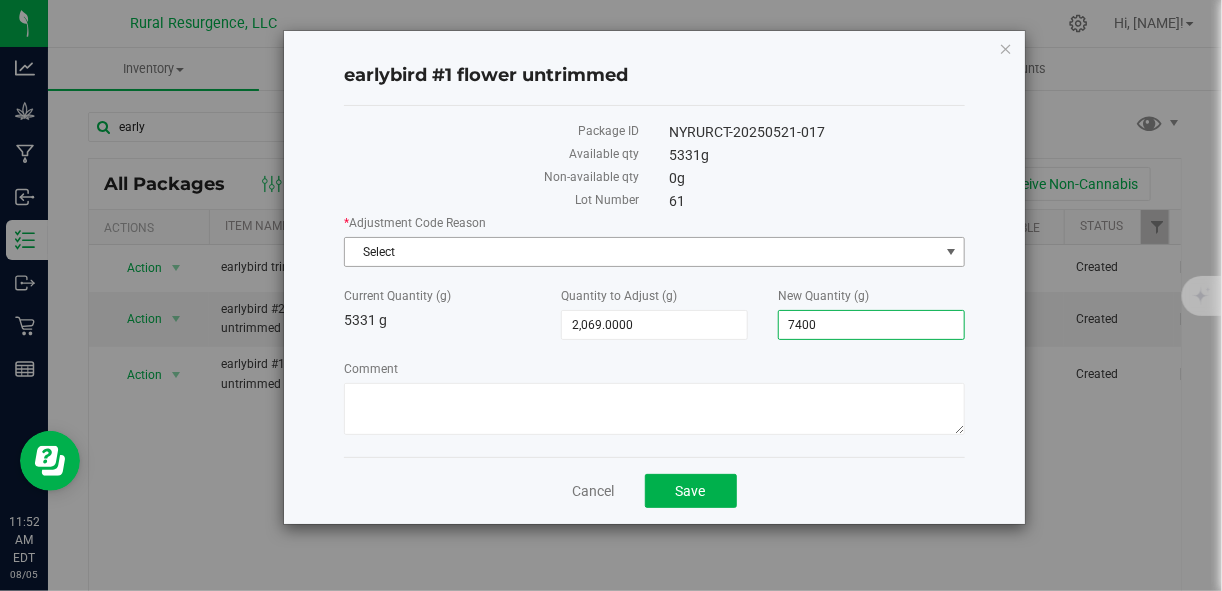 click on "Select" at bounding box center [641, 252] 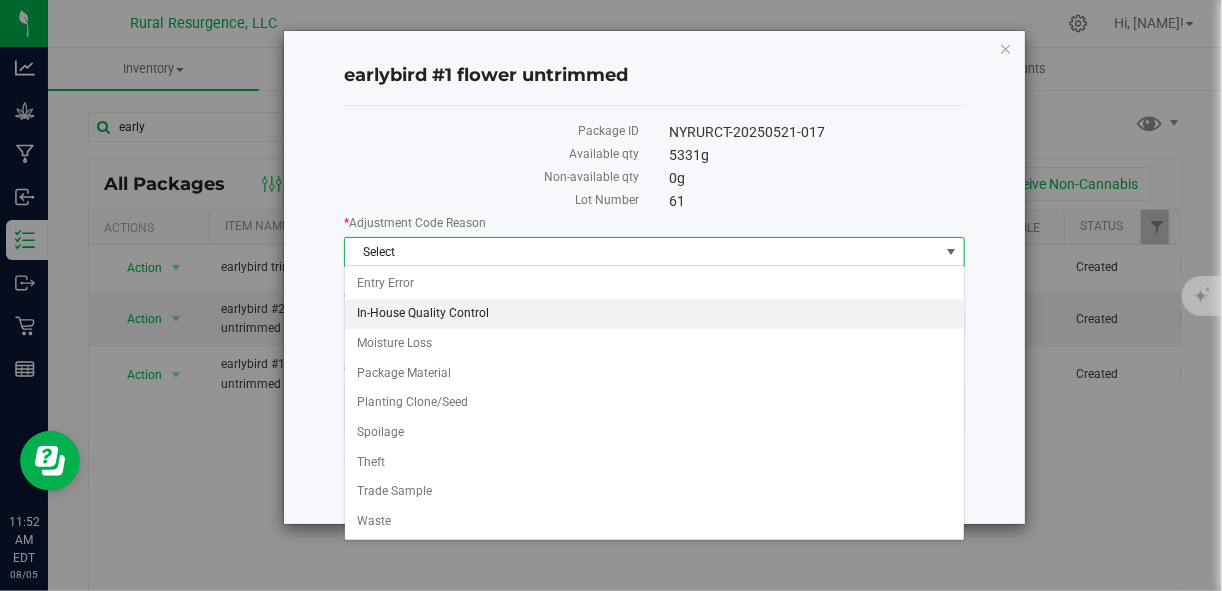 click on "In-House Quality Control" at bounding box center [654, 314] 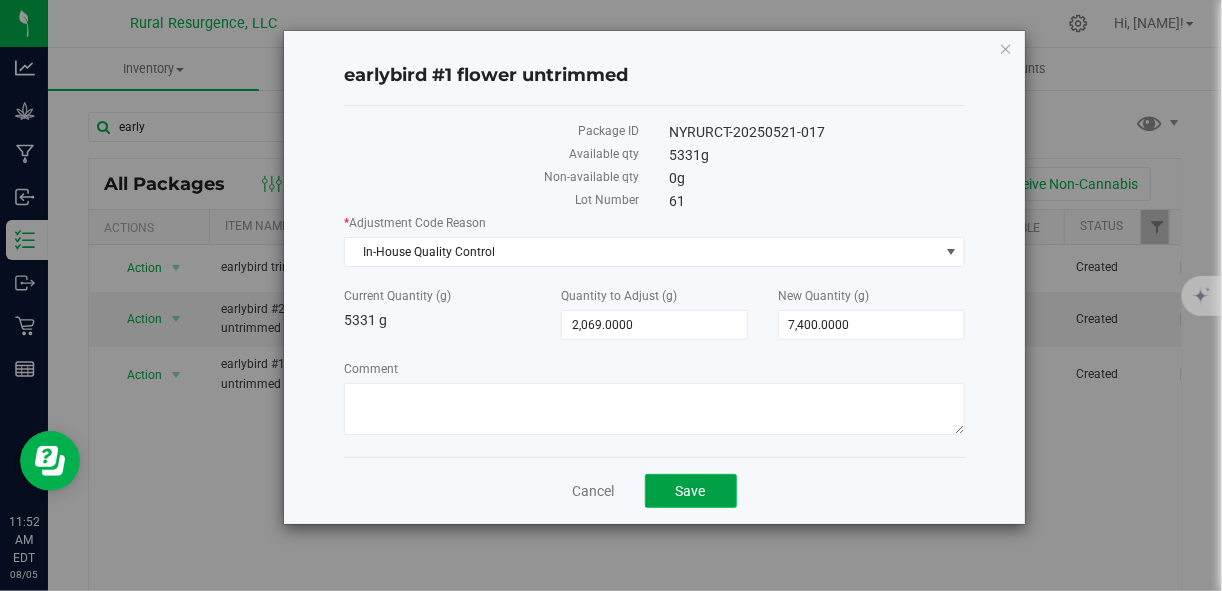 click on "Save" 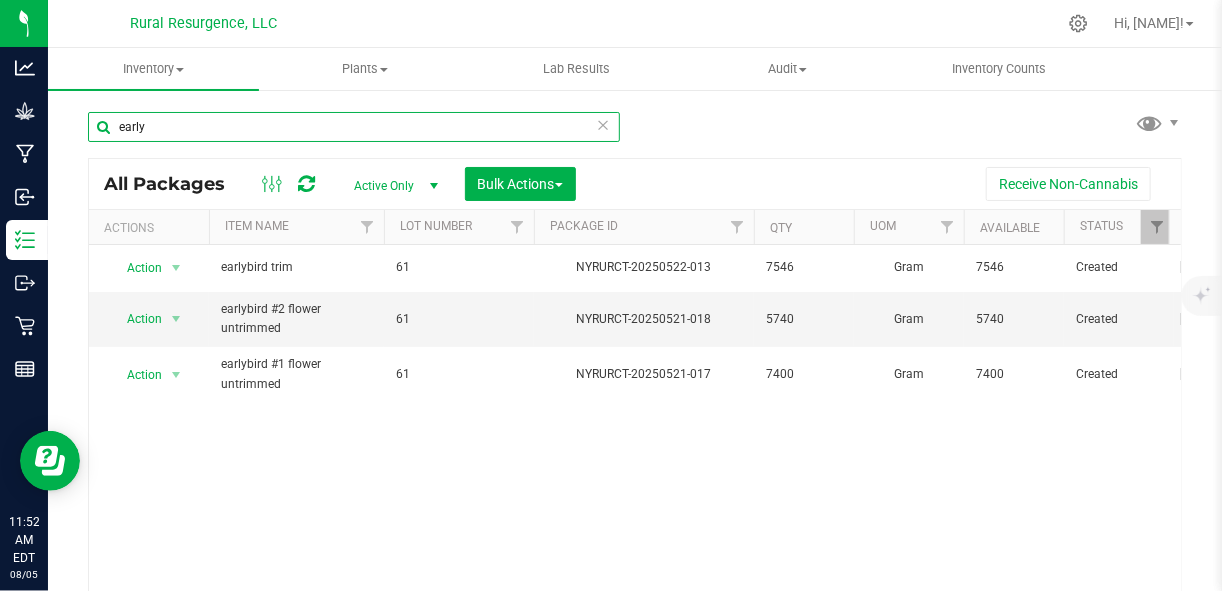 click on "early" at bounding box center [354, 127] 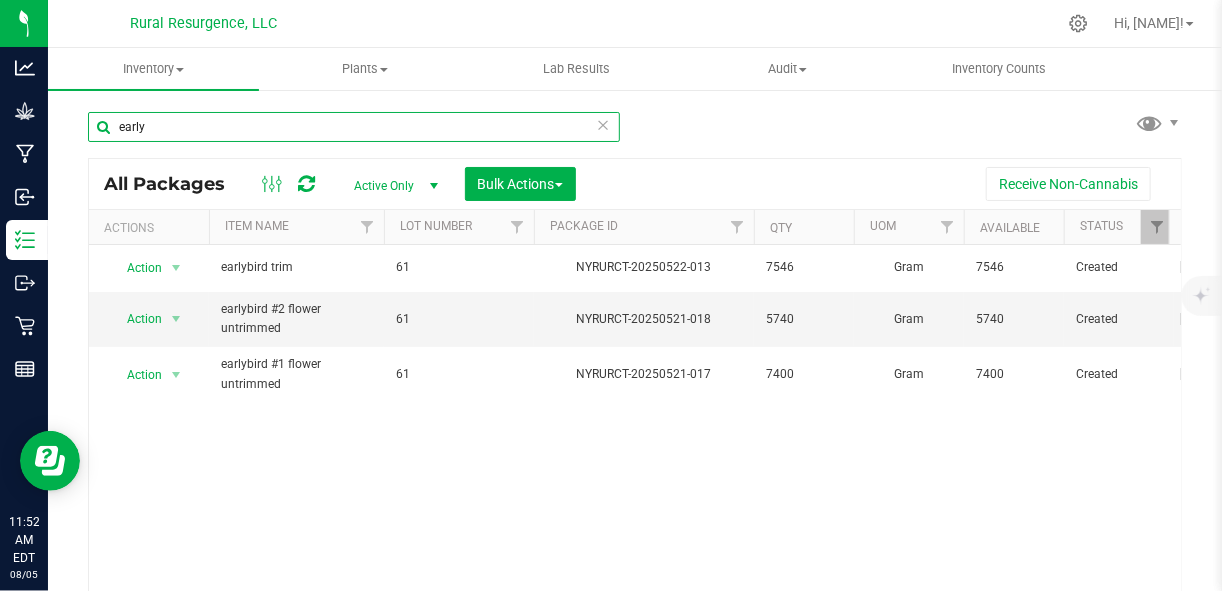 click on "early" at bounding box center [354, 127] 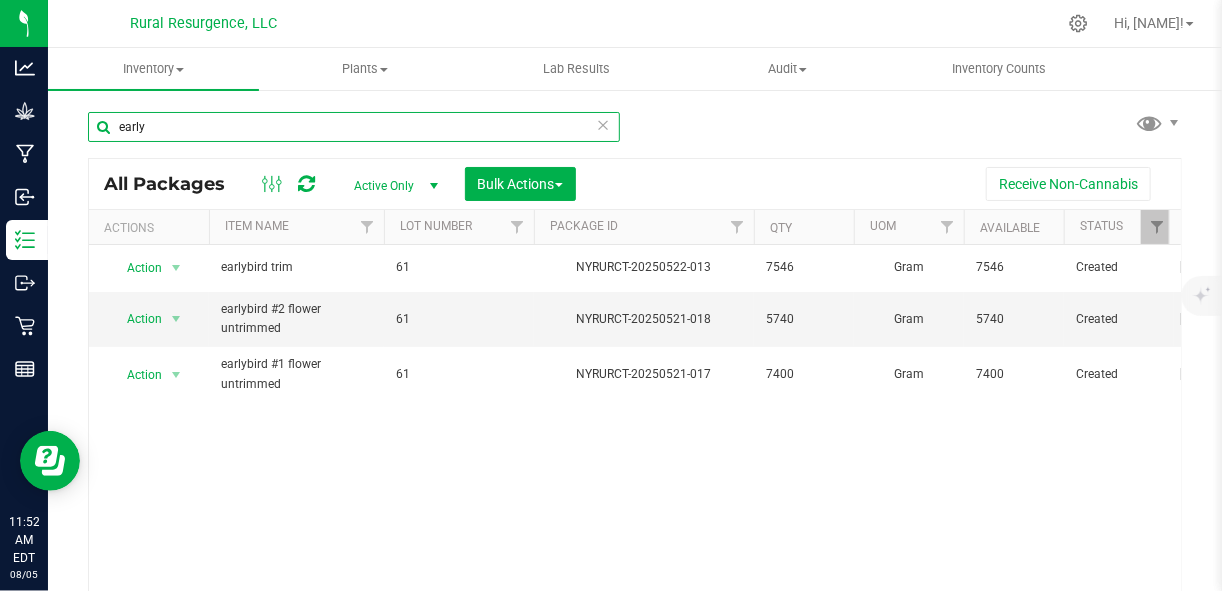 click on "early" at bounding box center [354, 127] 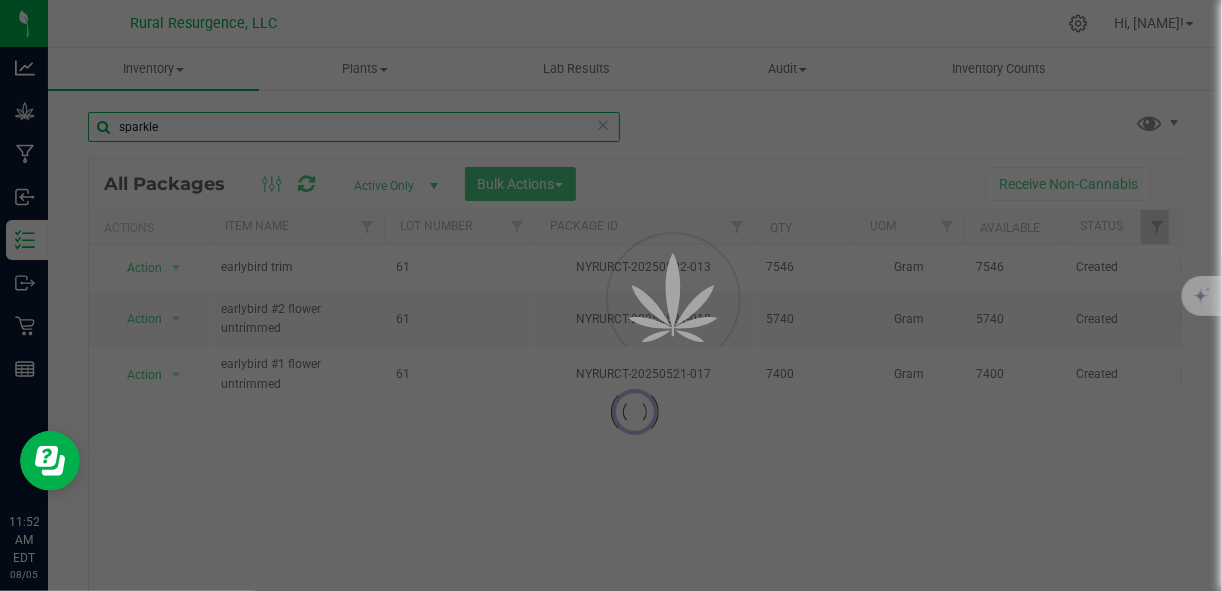 type on "sparkle" 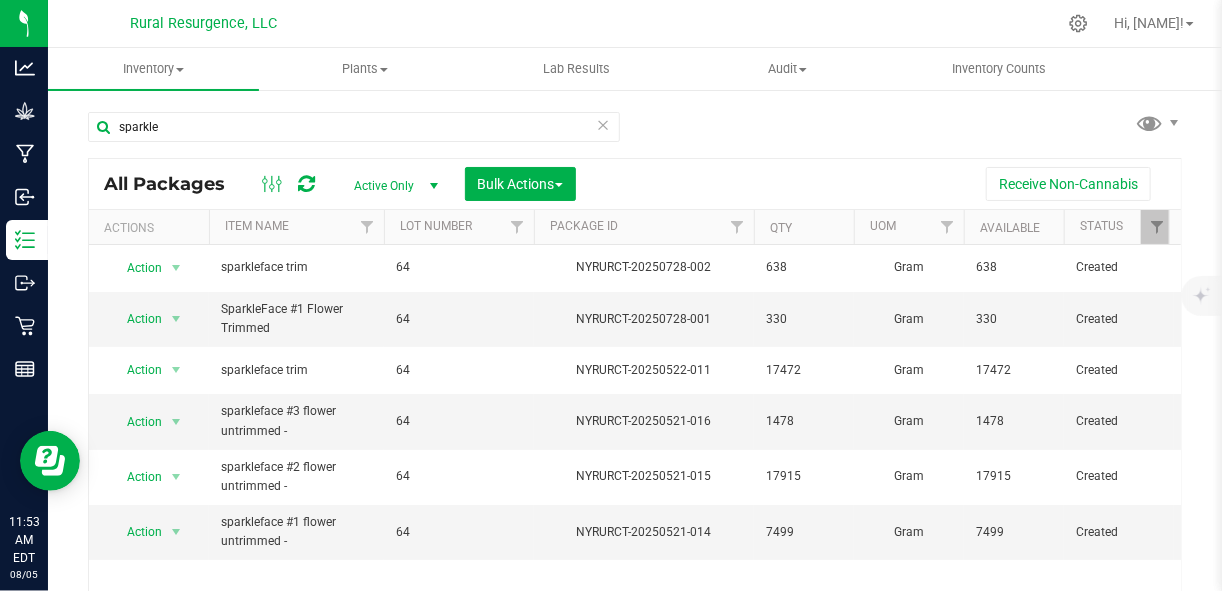 drag, startPoint x: 358, startPoint y: 264, endPoint x: 734, endPoint y: 142, distance: 395.29736 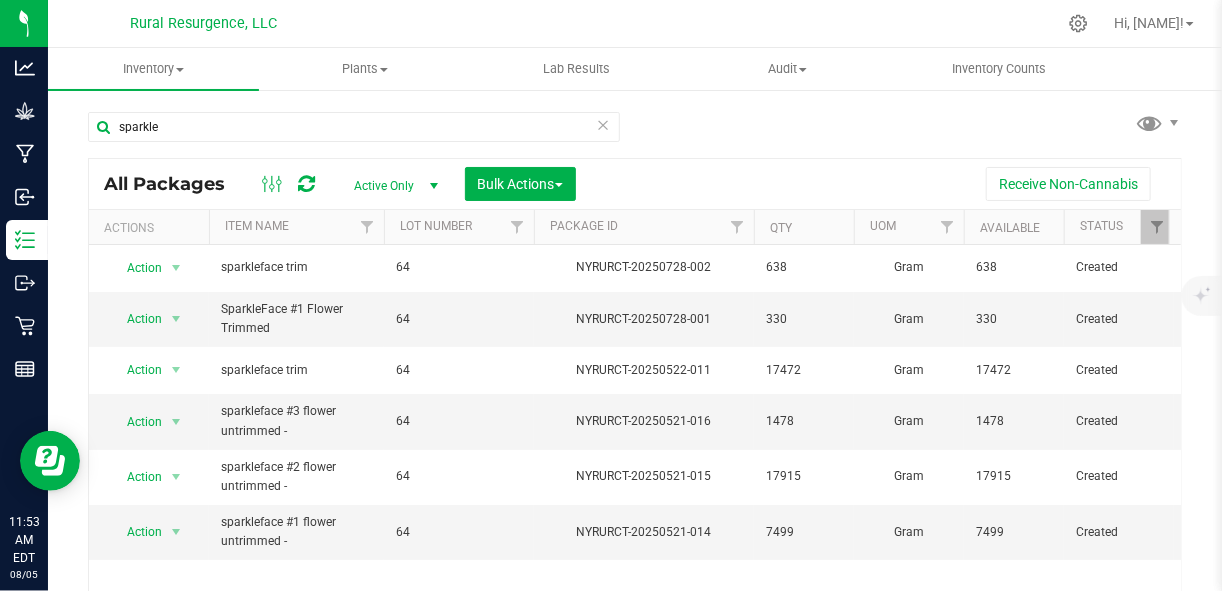 click on "[PRODUCT_CODE]" at bounding box center [635, 379] 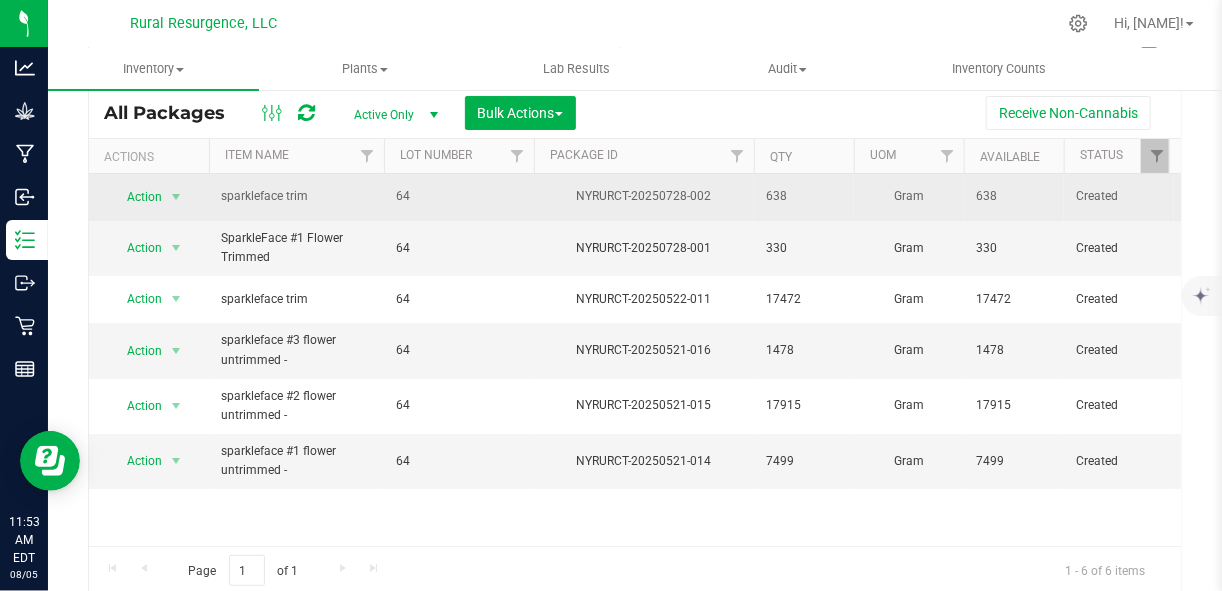 scroll, scrollTop: 73, scrollLeft: 0, axis: vertical 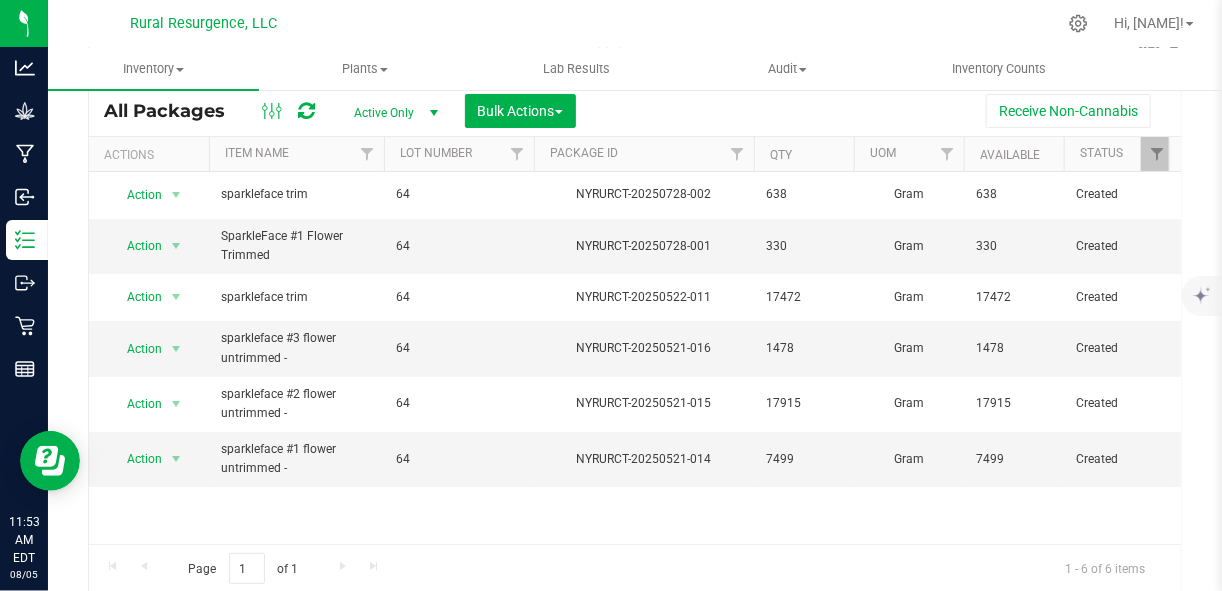 click on "Page 1 of 1 1 - 6 of 6 items" at bounding box center [635, 568] 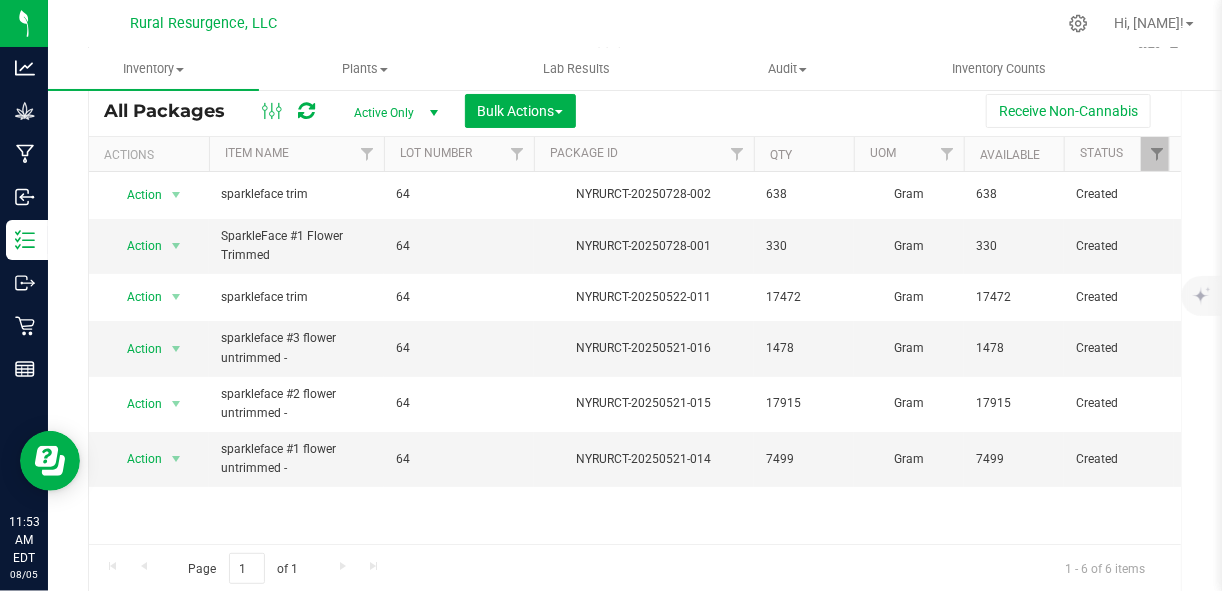 click on "Page 1 of 1 1 - 6 of 6 items" at bounding box center (635, 568) 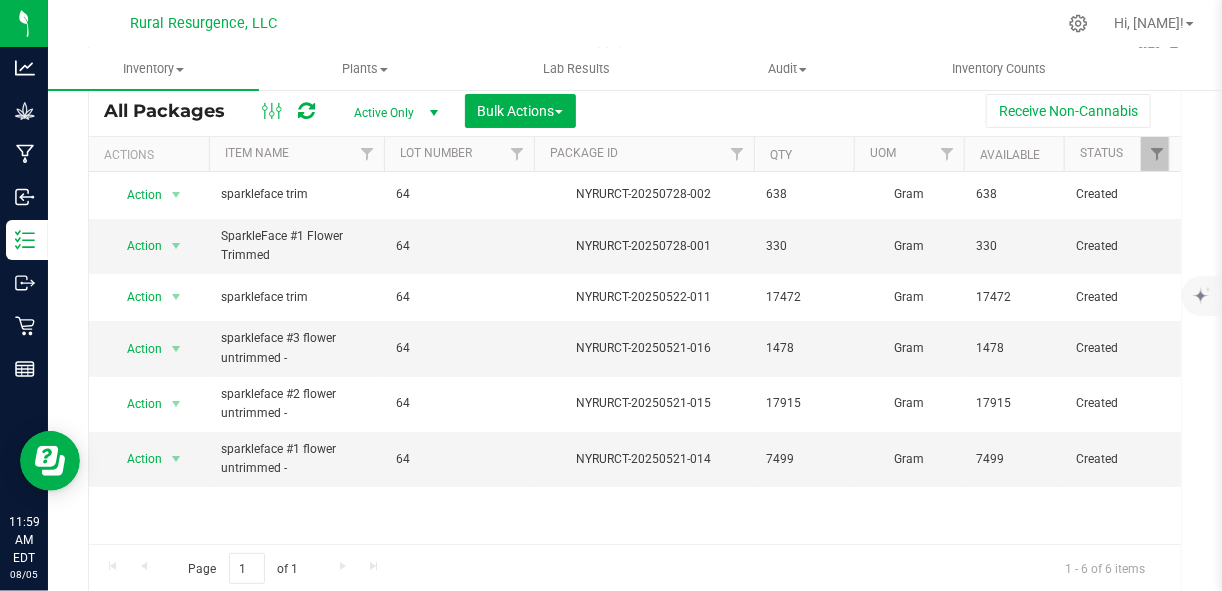 click on "Page 1 of 1 1 - 6 of 6 items" at bounding box center [635, 568] 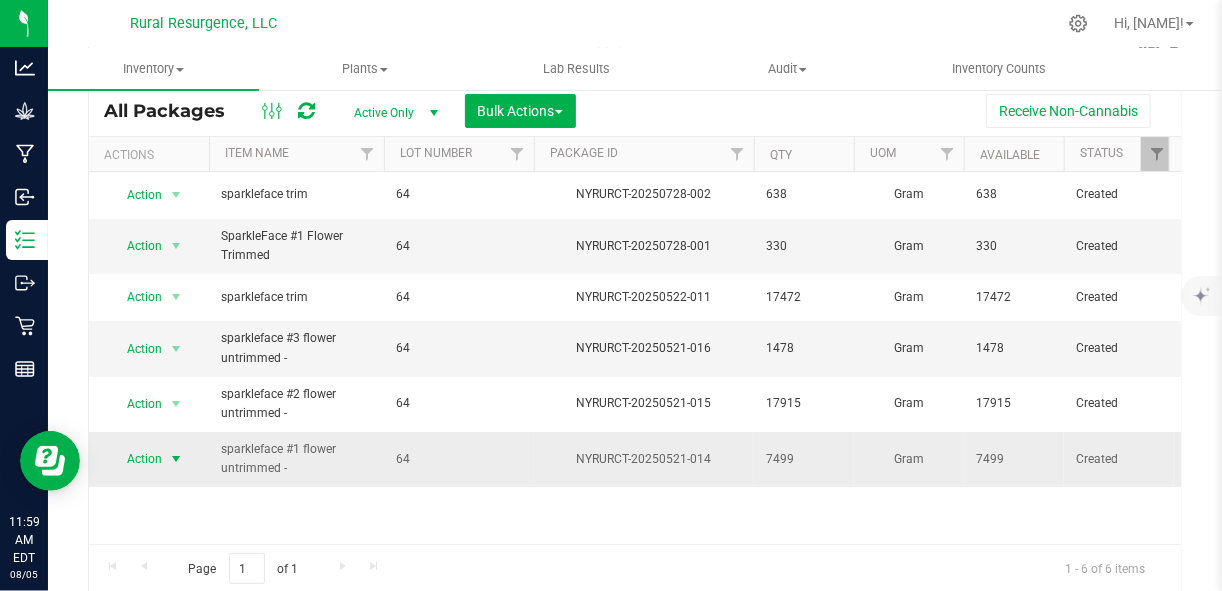 click at bounding box center (176, 459) 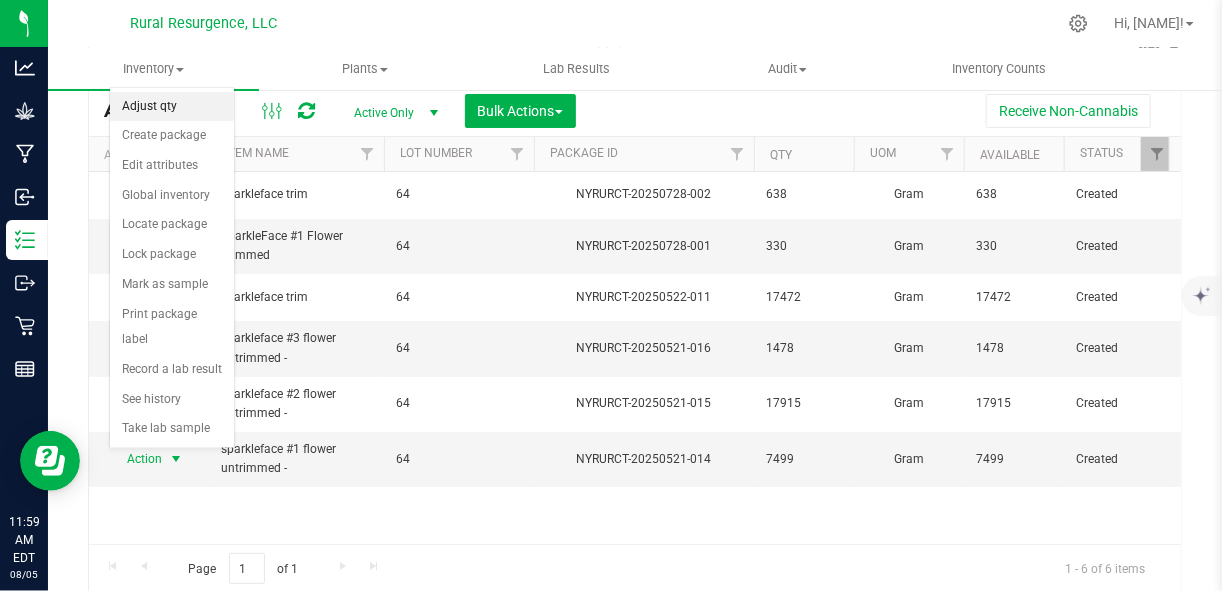 click on "Adjust qty" at bounding box center [172, 107] 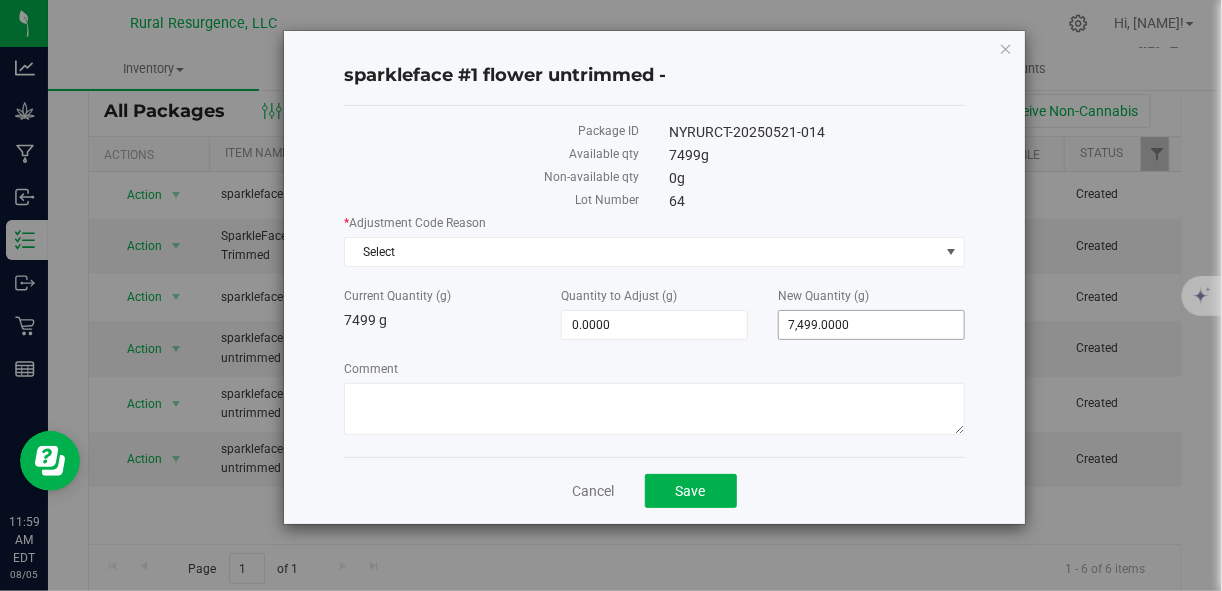 click on "7,499.0000 7499" at bounding box center (871, 325) 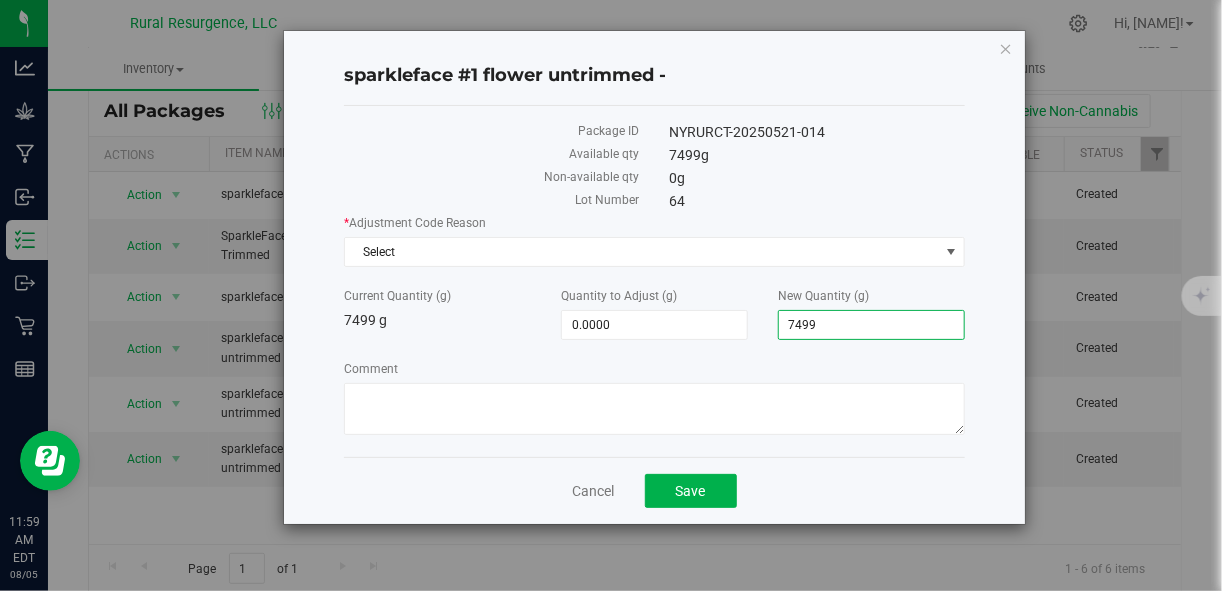 click on "7499" at bounding box center (871, 325) 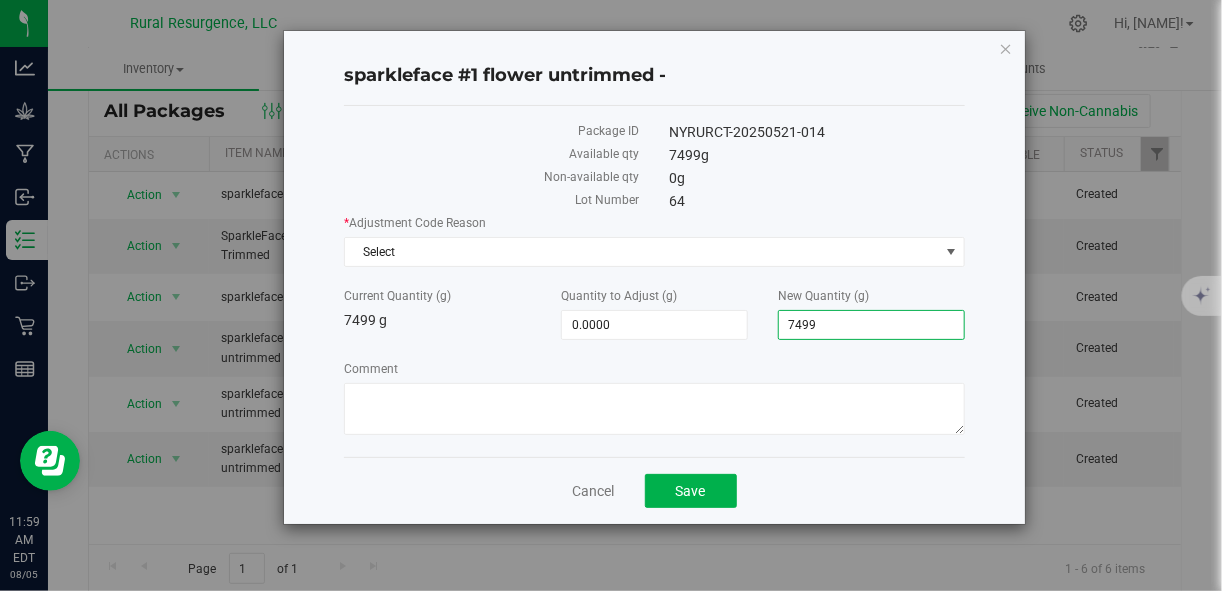 click on "7499" at bounding box center (871, 325) 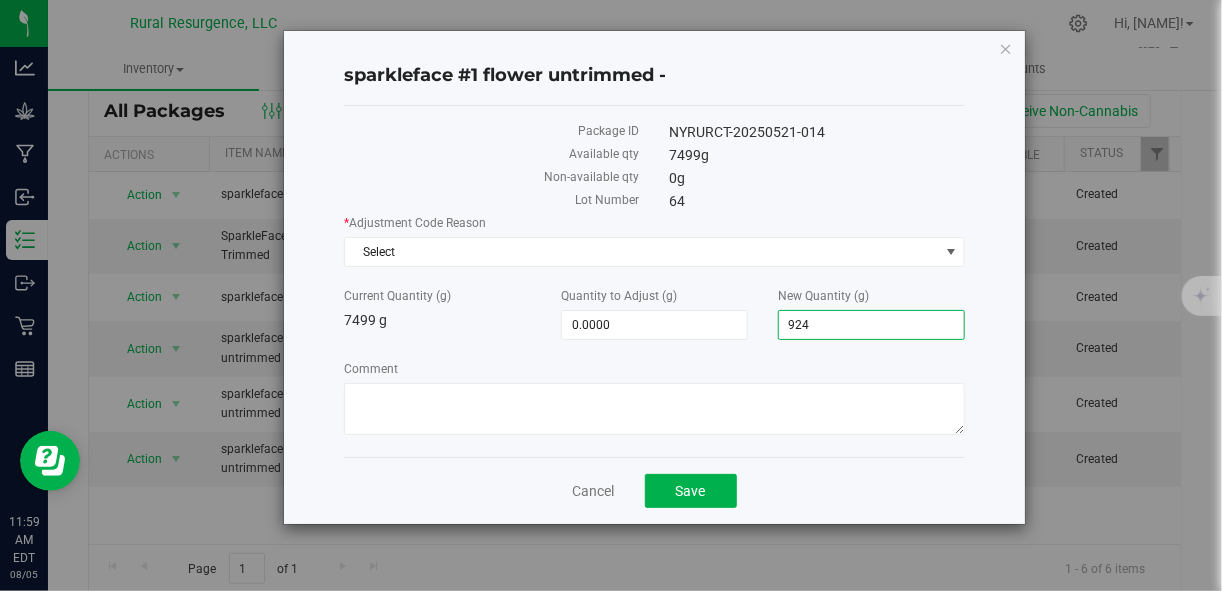 type on "9245" 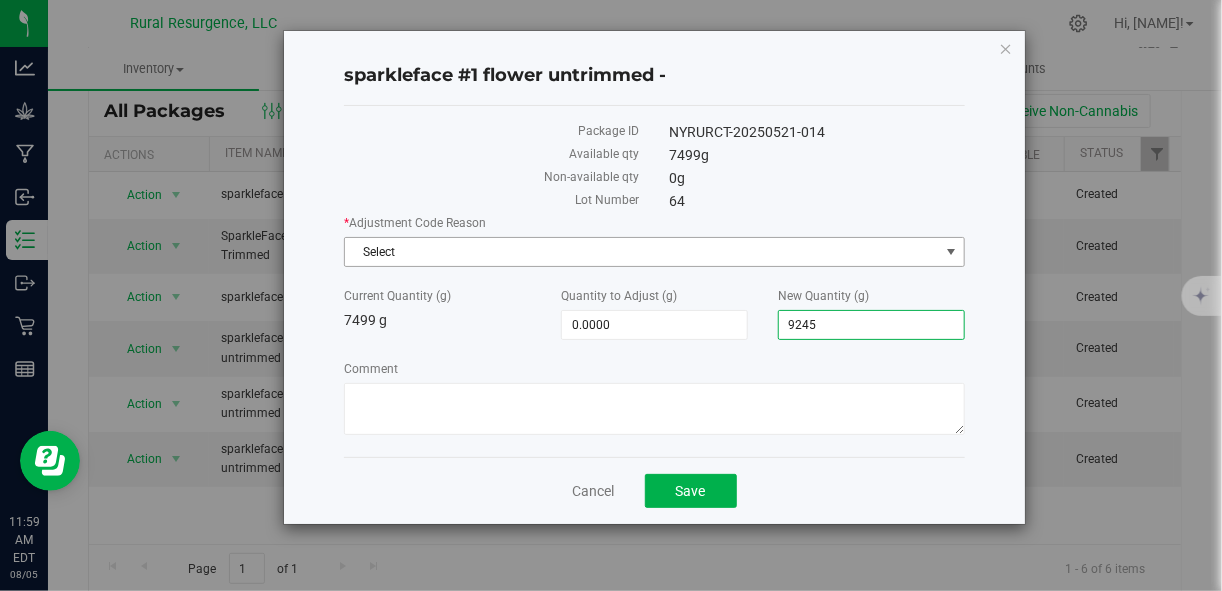 type on "1,746.0000" 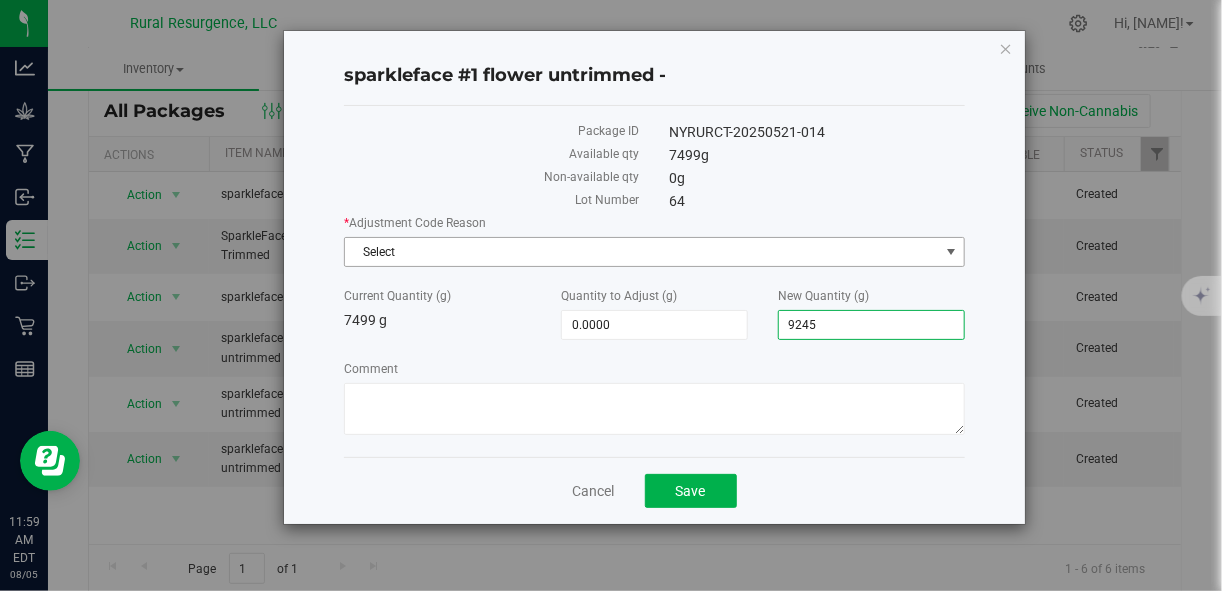 type on "9,245.0000" 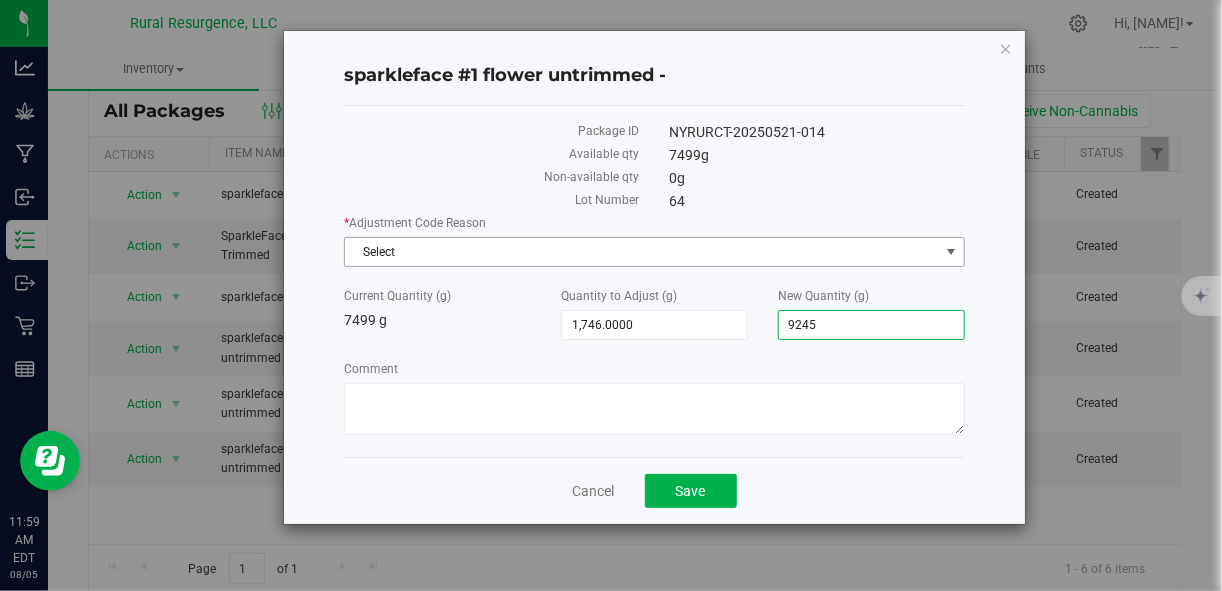 click on "Select" at bounding box center (641, 252) 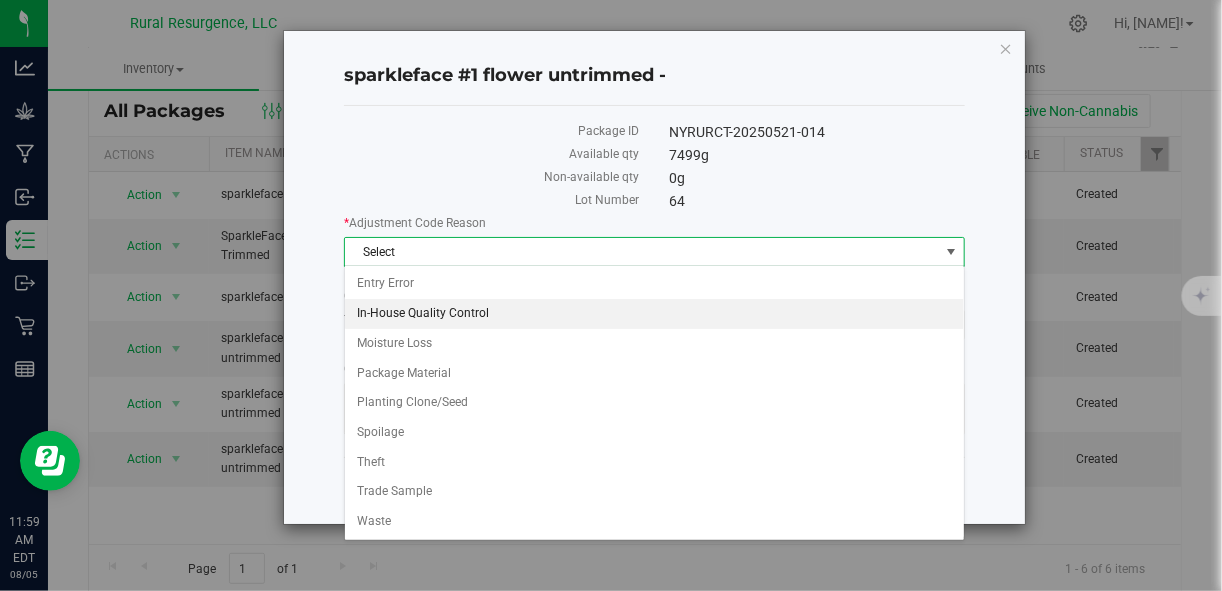 click on "In-House Quality Control" at bounding box center (654, 314) 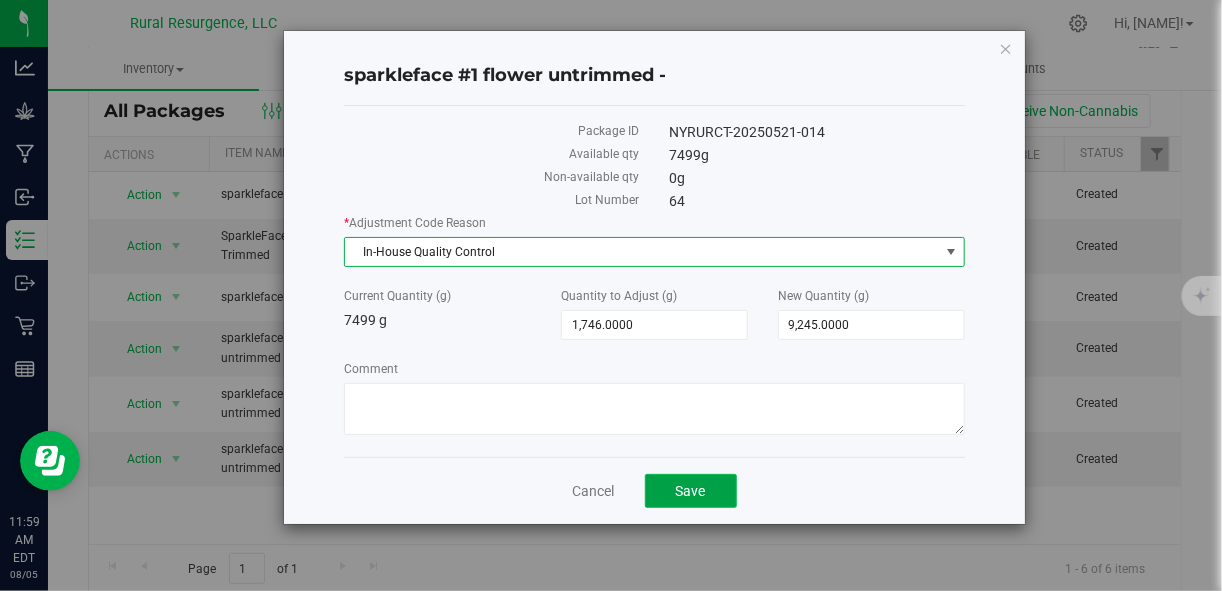 click on "Save" 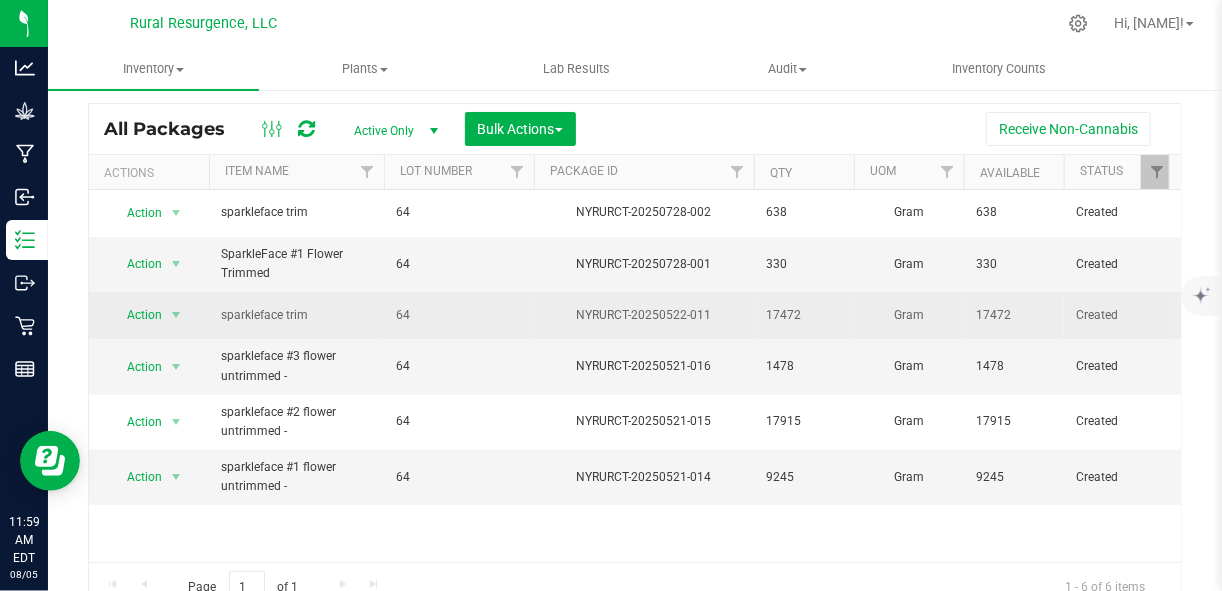 scroll, scrollTop: 55, scrollLeft: 0, axis: vertical 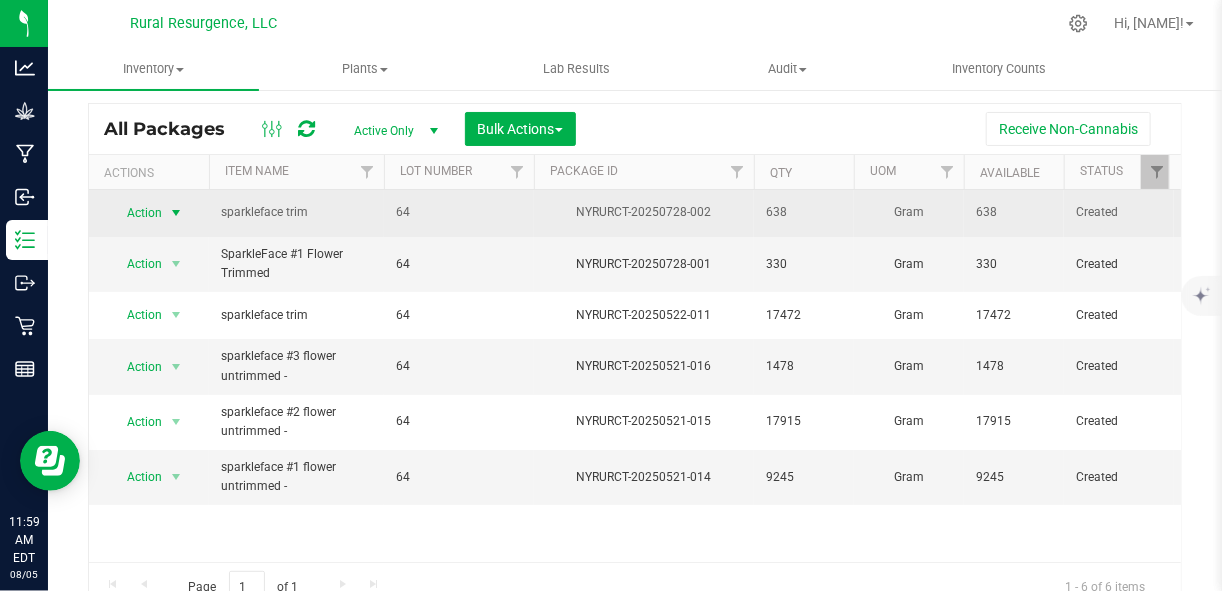 click at bounding box center [176, 213] 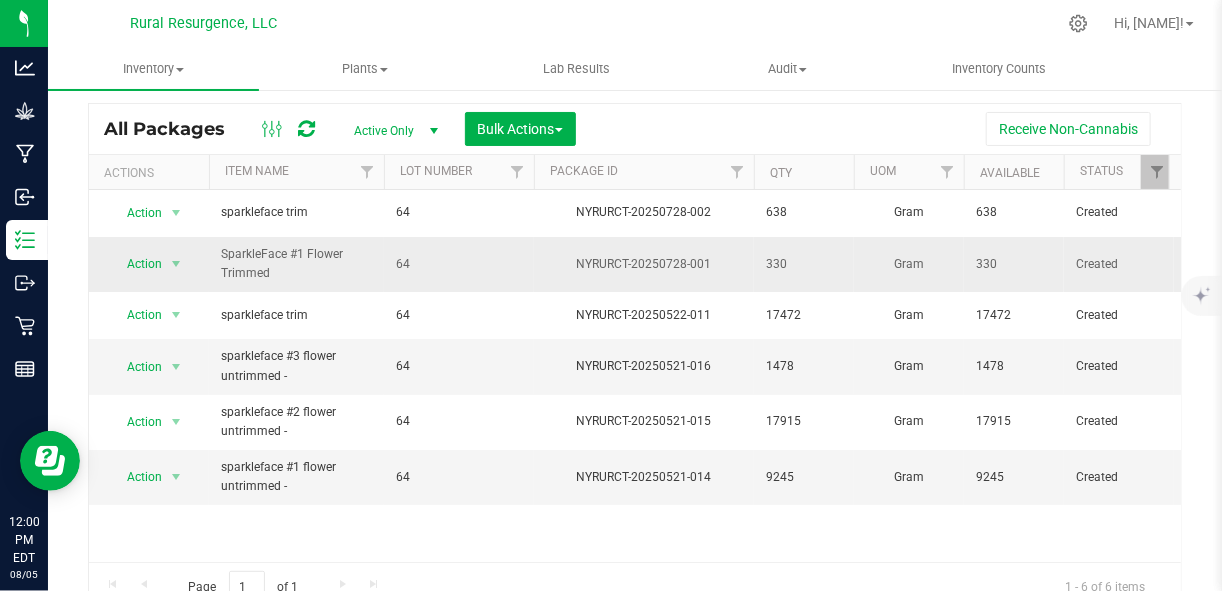 scroll, scrollTop: 0, scrollLeft: 7, axis: horizontal 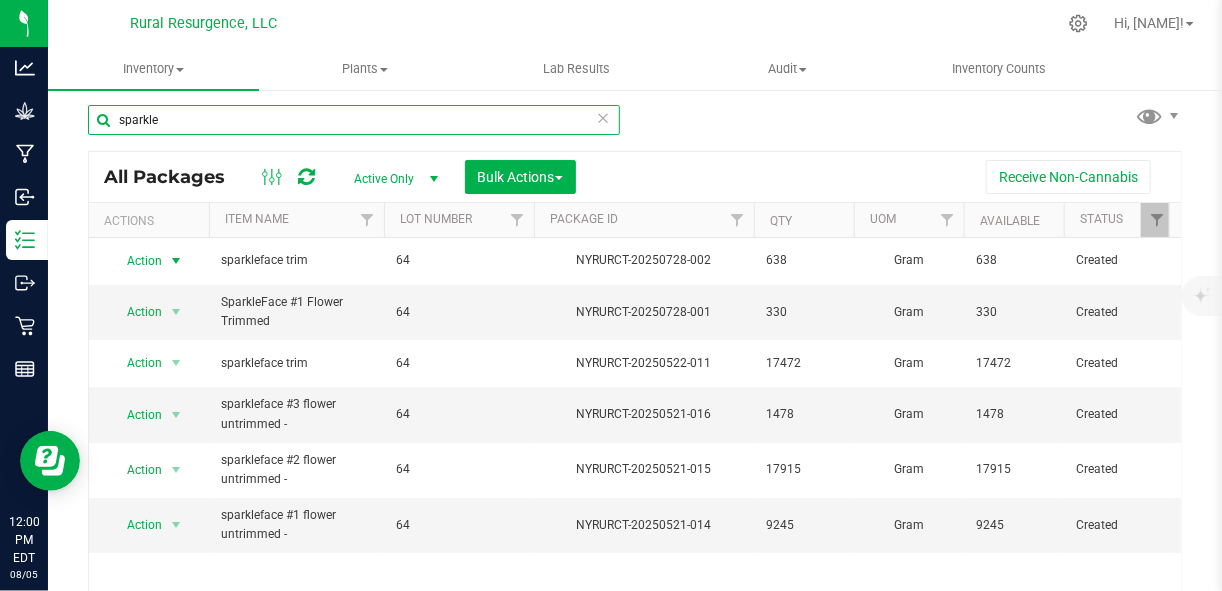 click on "sparkle" at bounding box center [354, 120] 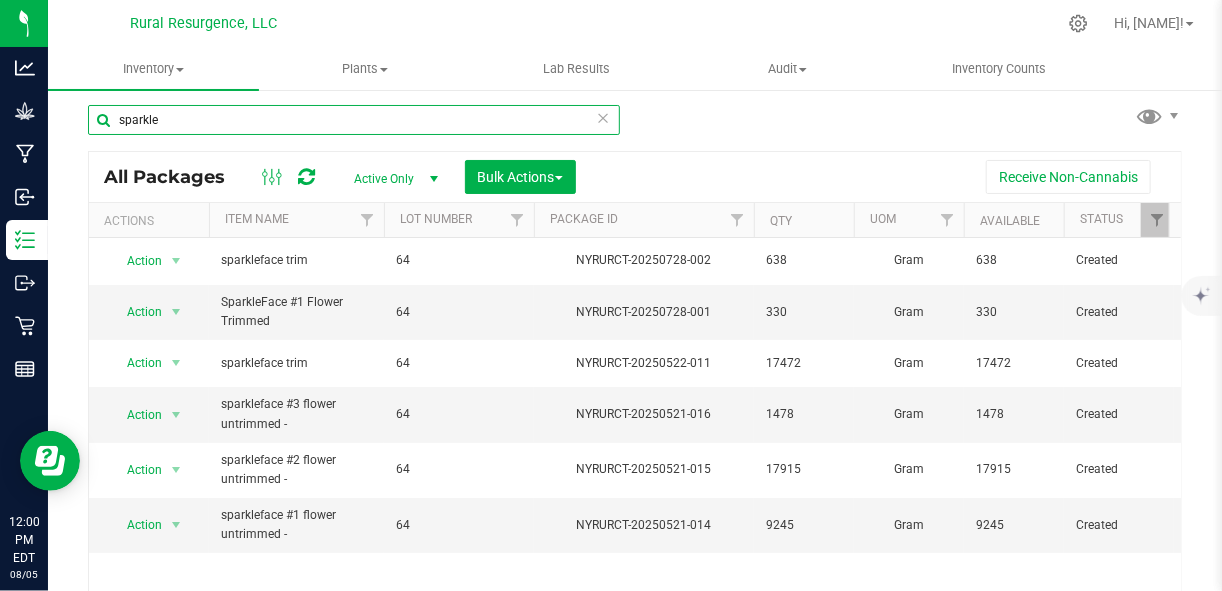 click on "sparkle" at bounding box center [354, 120] 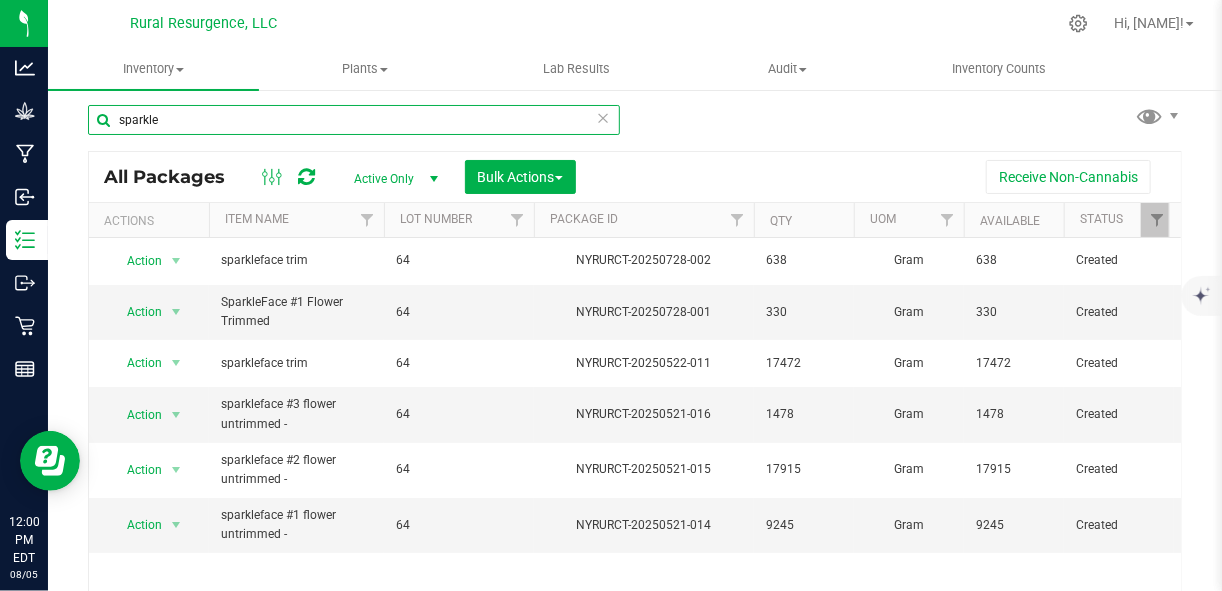click on "sparkle" at bounding box center (354, 120) 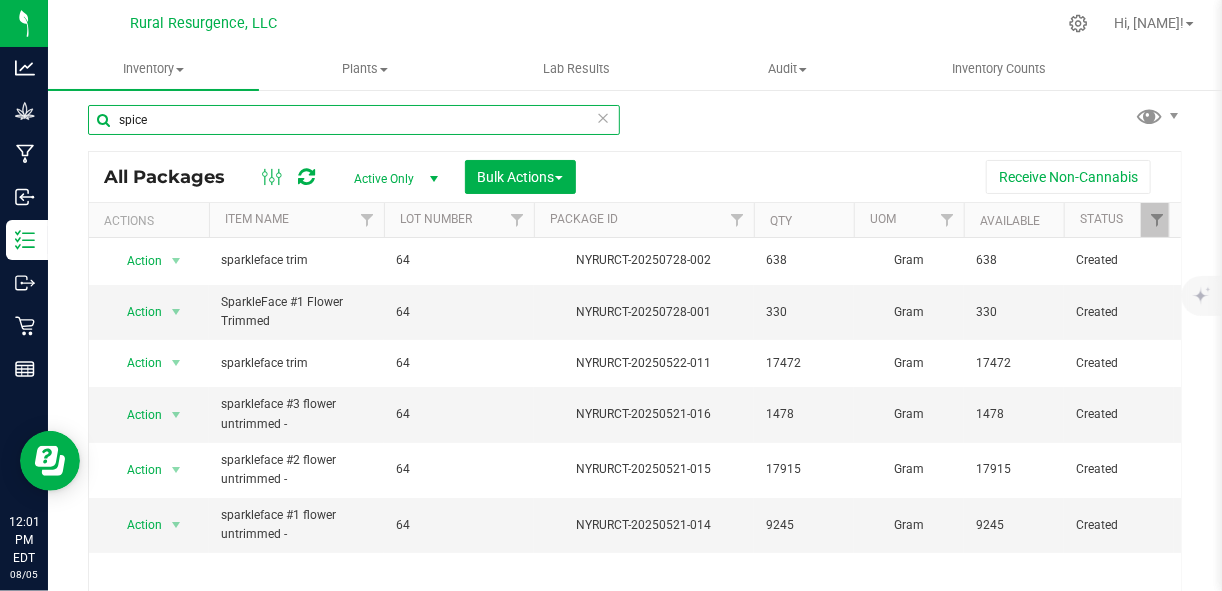 type on "spice" 